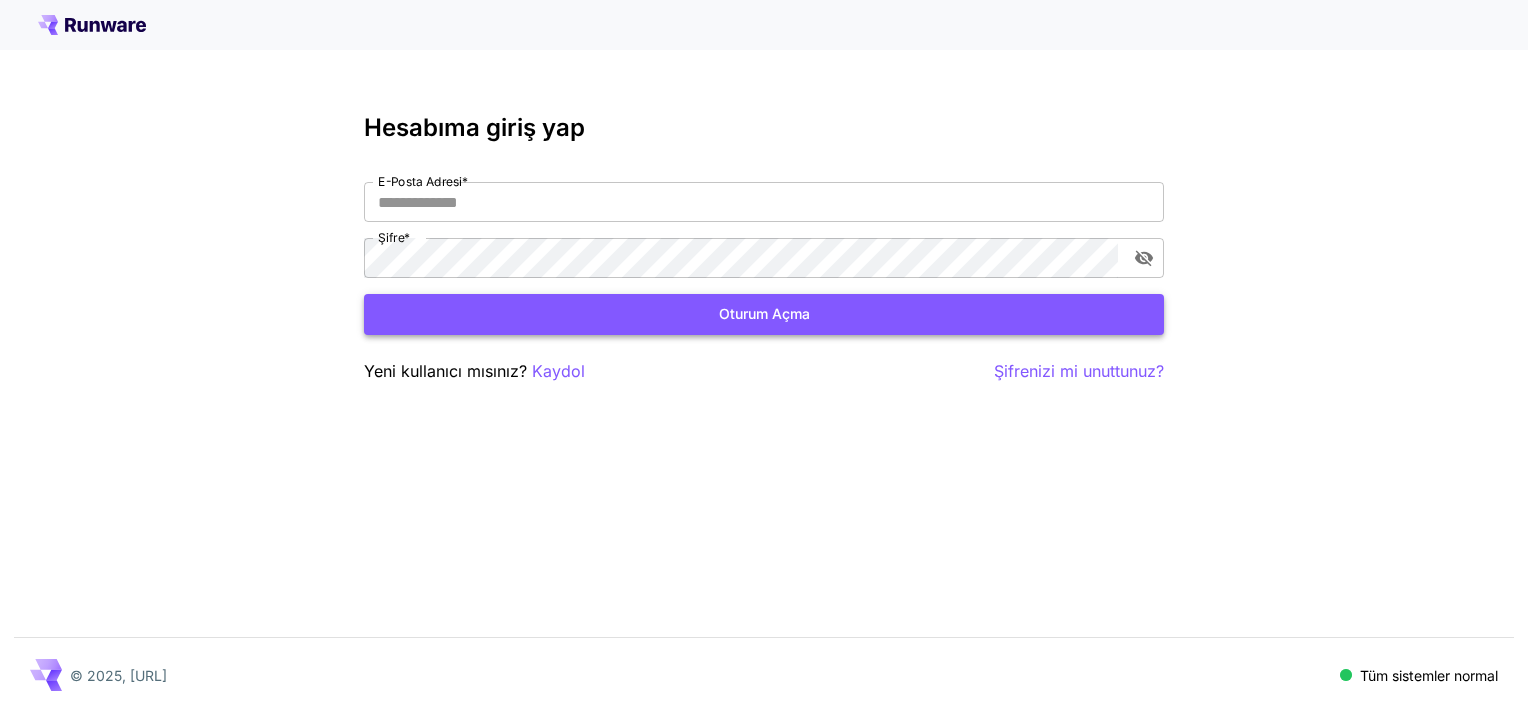 scroll, scrollTop: 0, scrollLeft: 0, axis: both 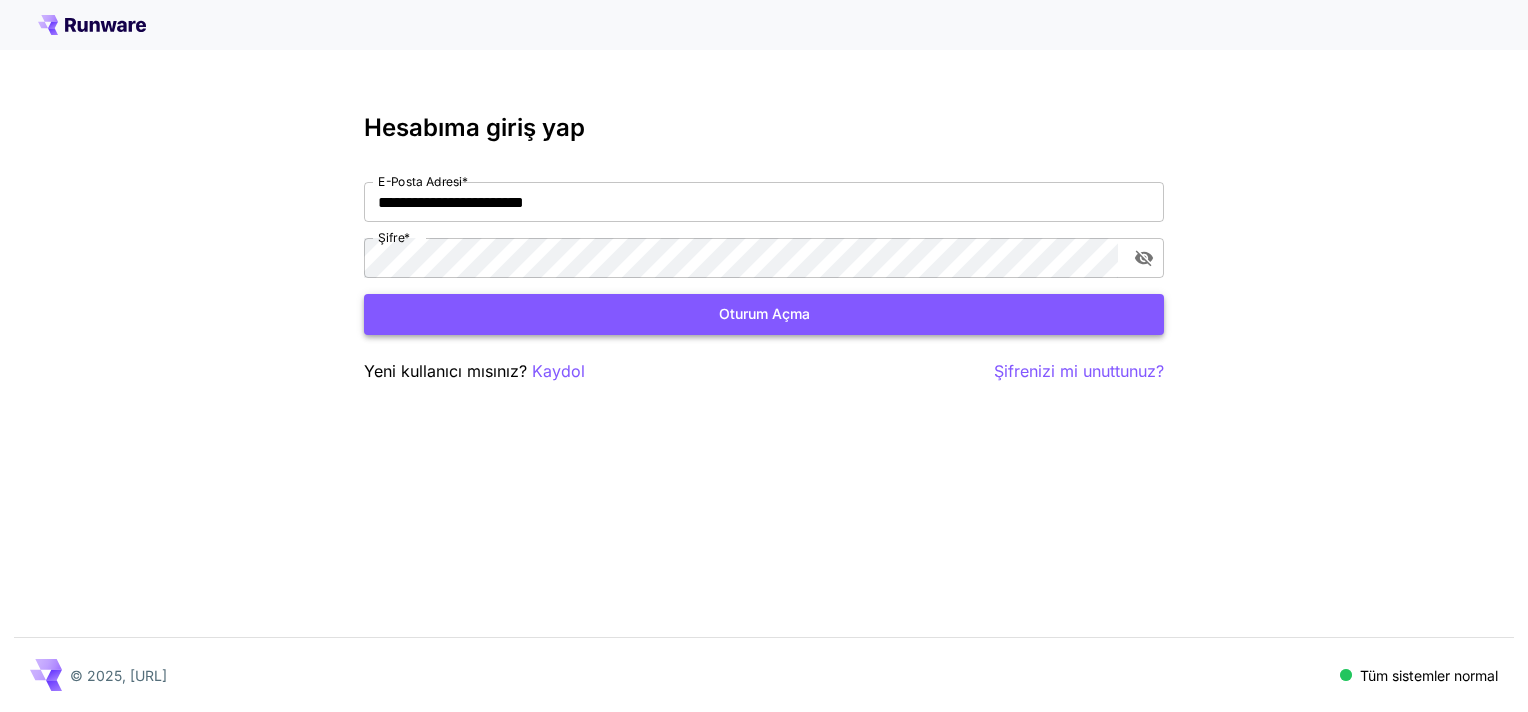 click on "Oturum açma" at bounding box center [764, 314] 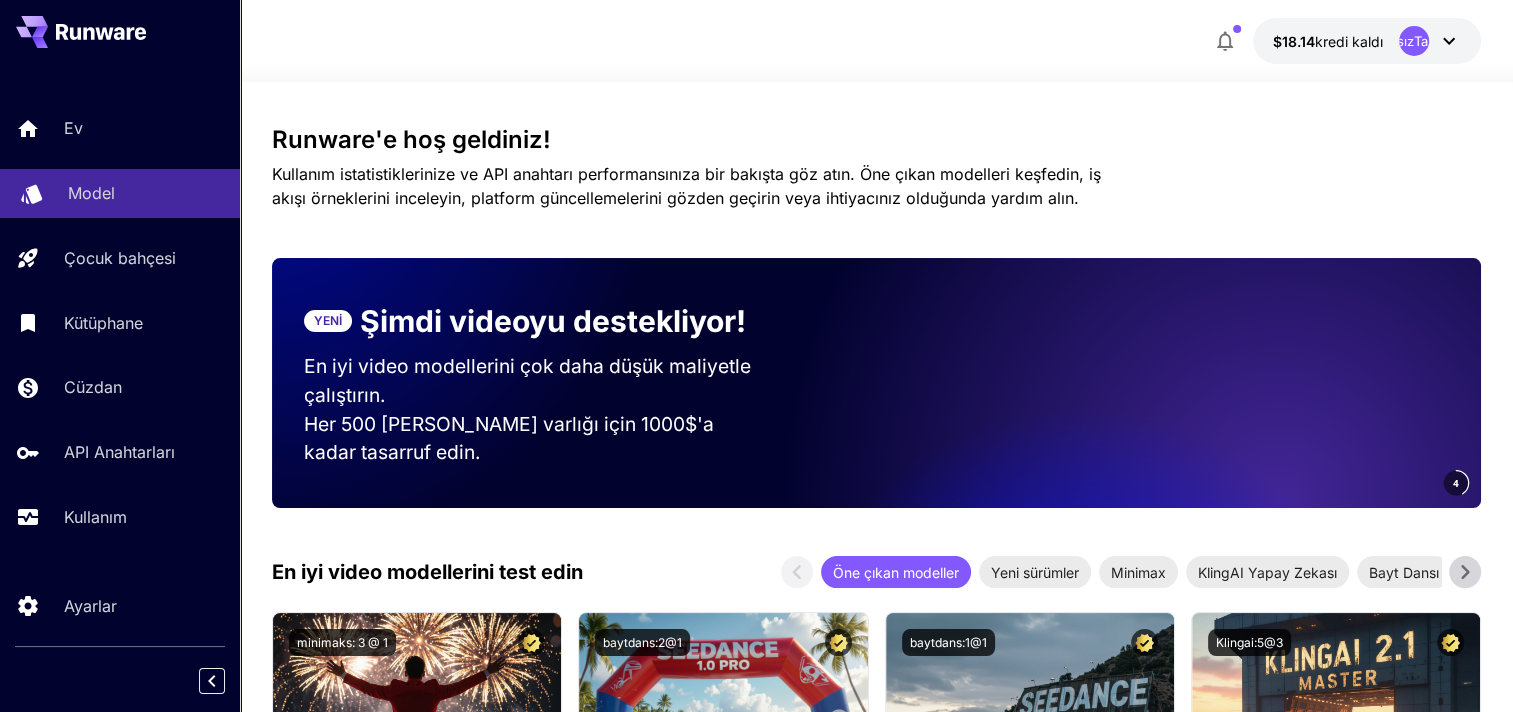click on "Model" at bounding box center [91, 193] 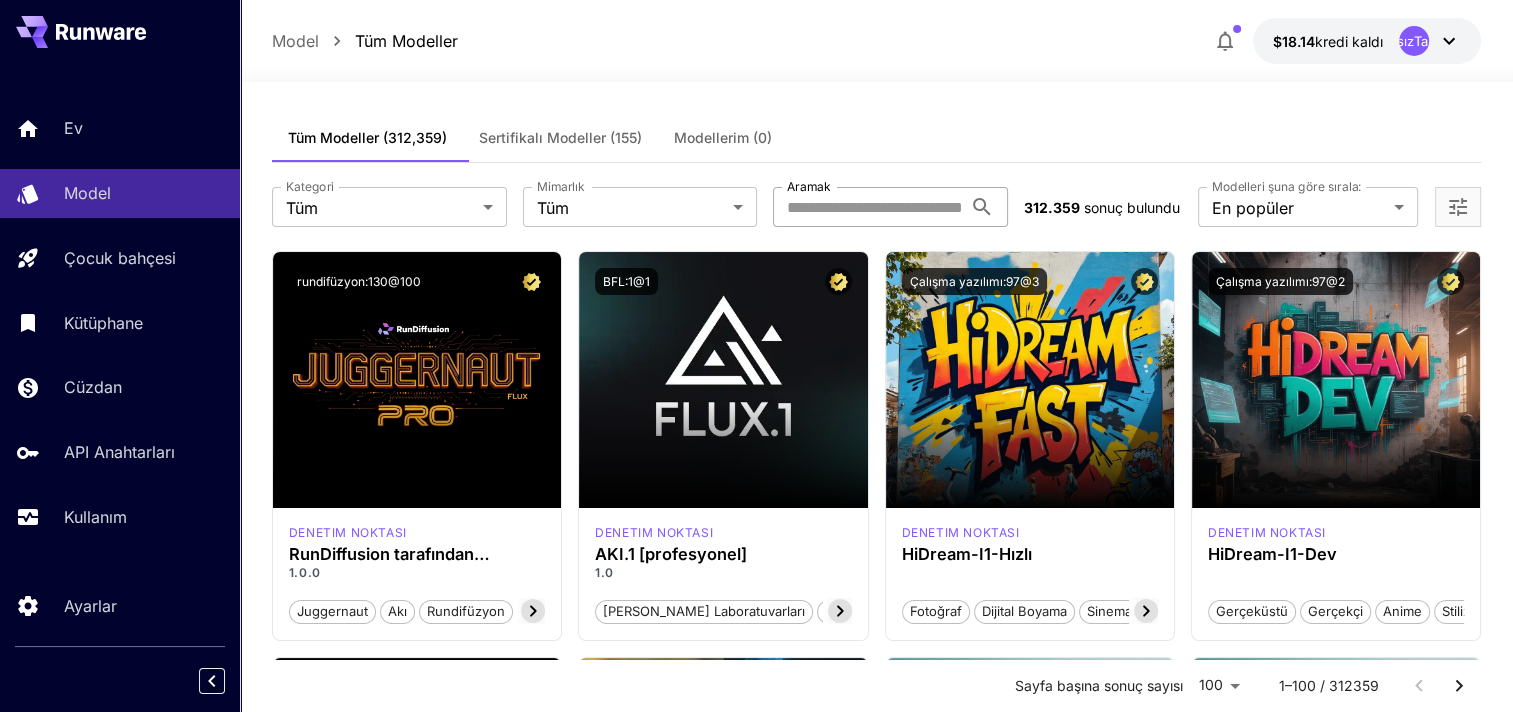 click on "Aramak" at bounding box center [867, 207] 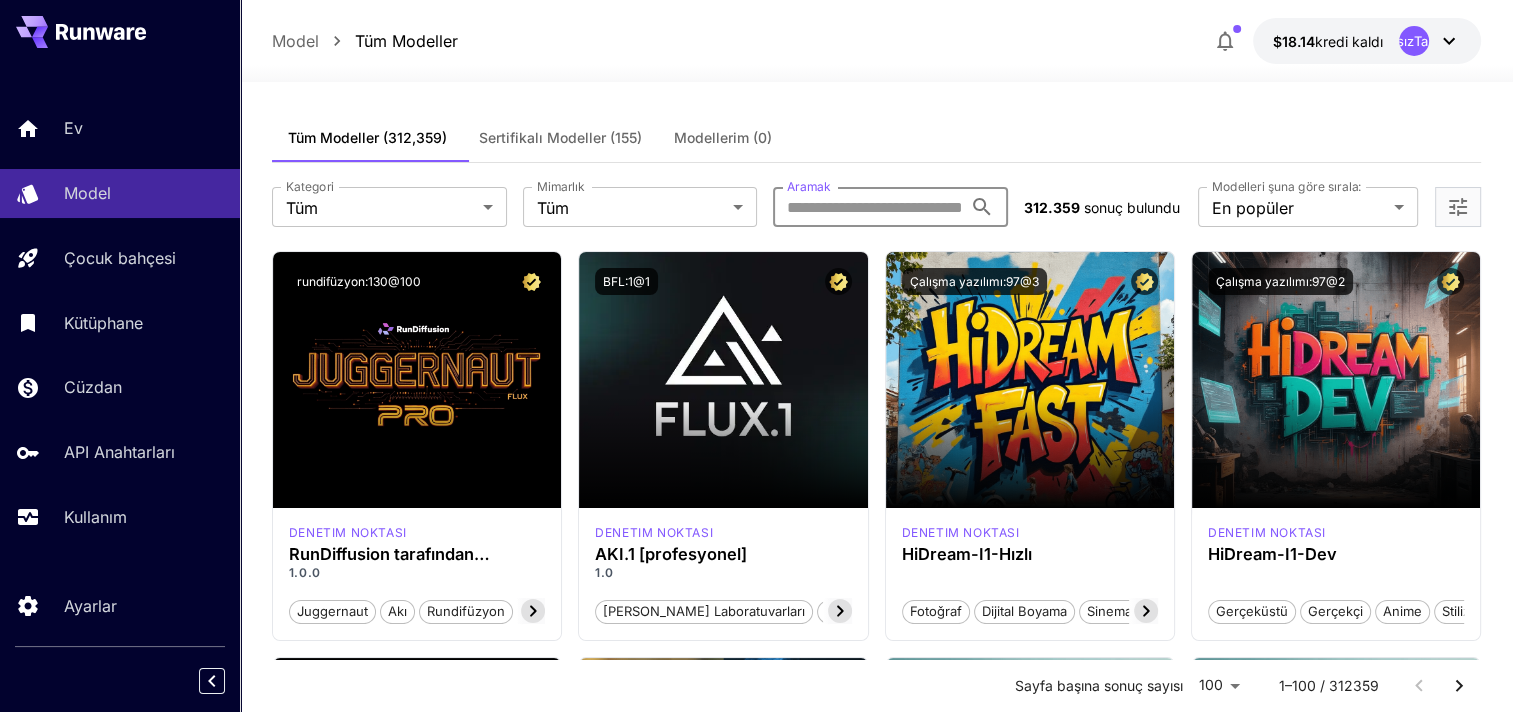 paste on "**********" 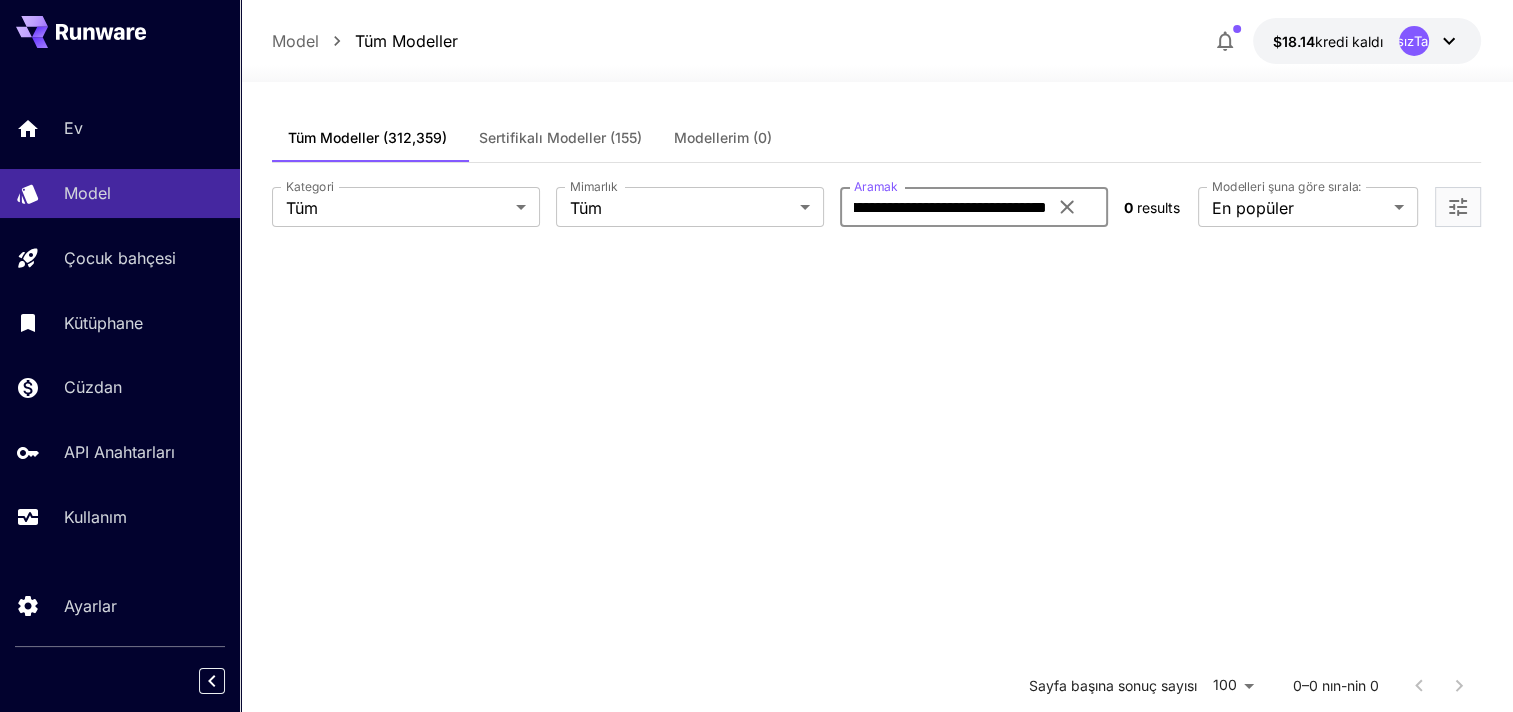 scroll, scrollTop: 0, scrollLeft: 85, axis: horizontal 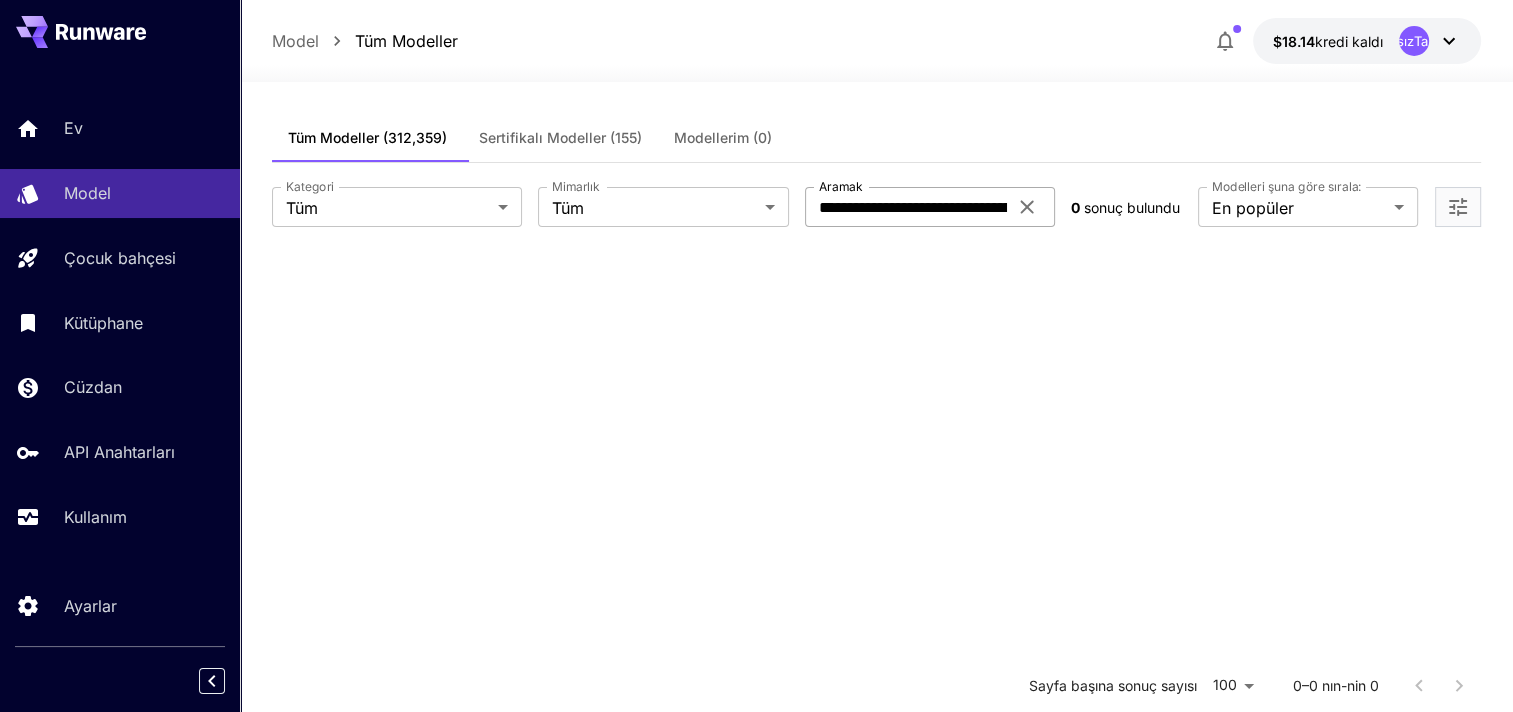 click on "**********" at bounding box center (930, 207) 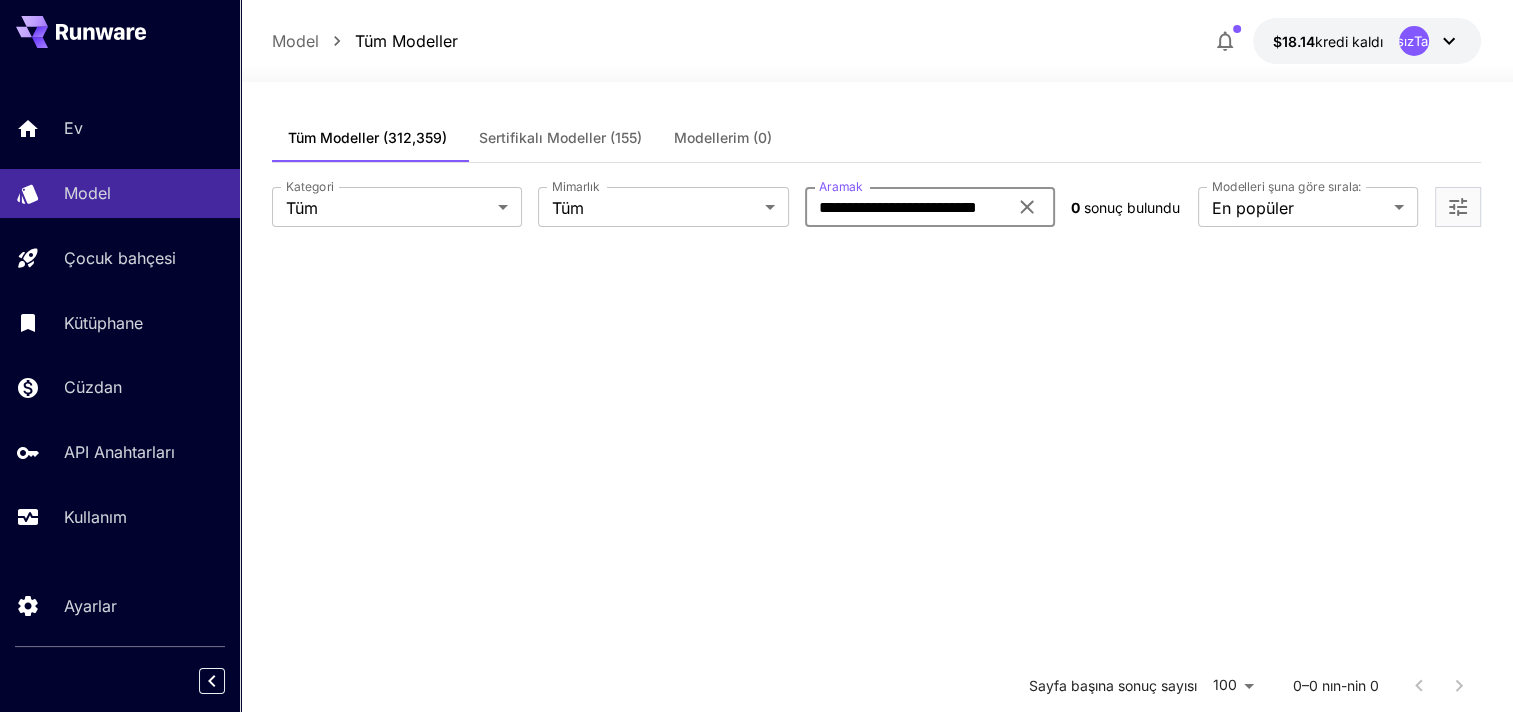 scroll, scrollTop: 0, scrollLeft: 0, axis: both 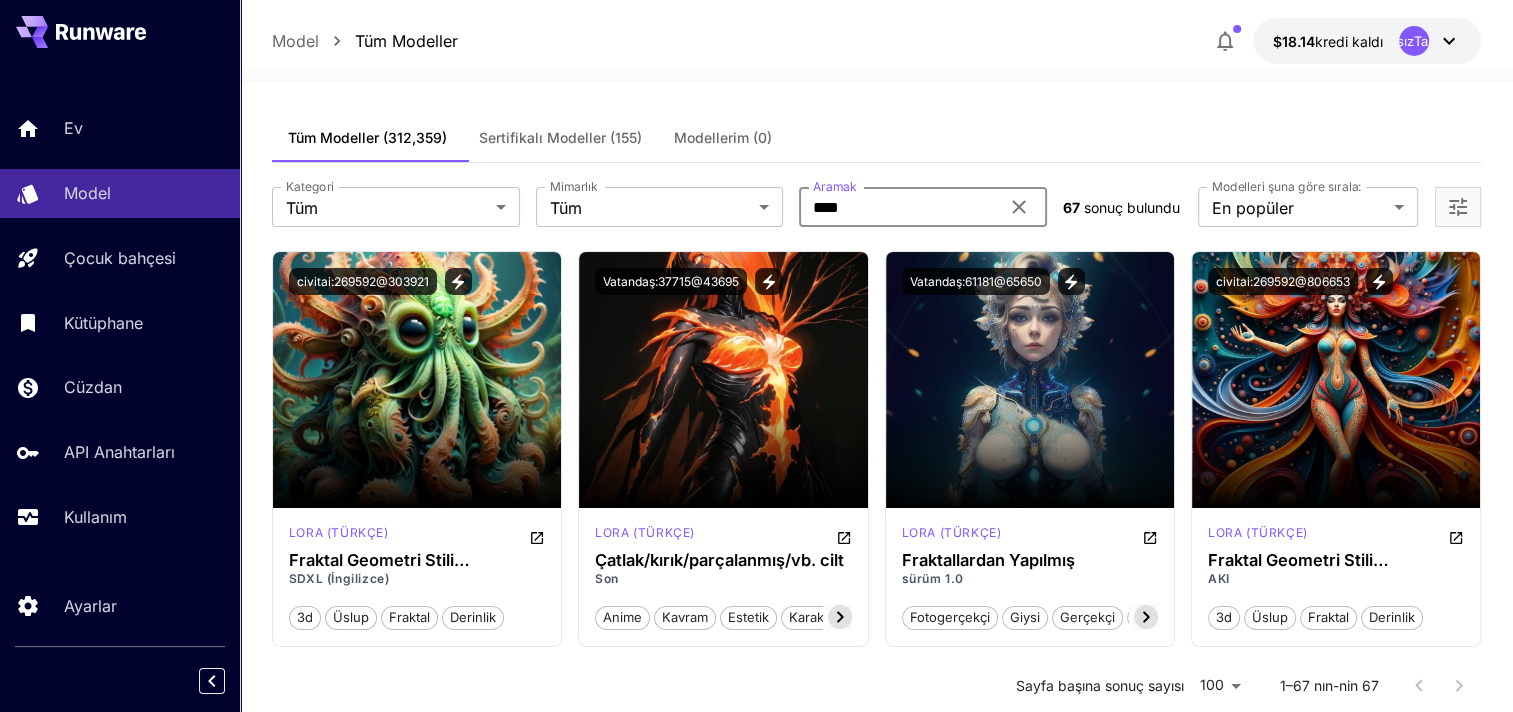 type on "****" 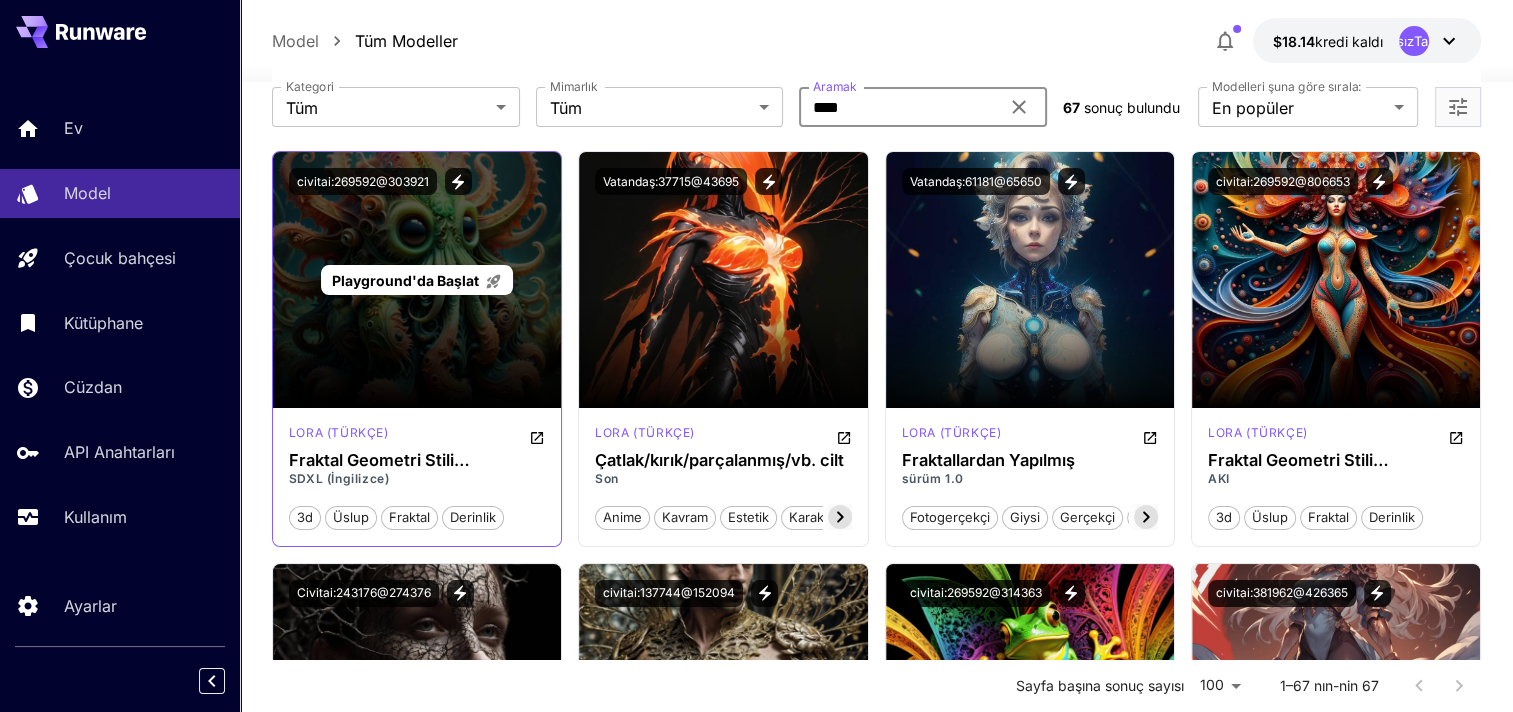 scroll, scrollTop: 0, scrollLeft: 0, axis: both 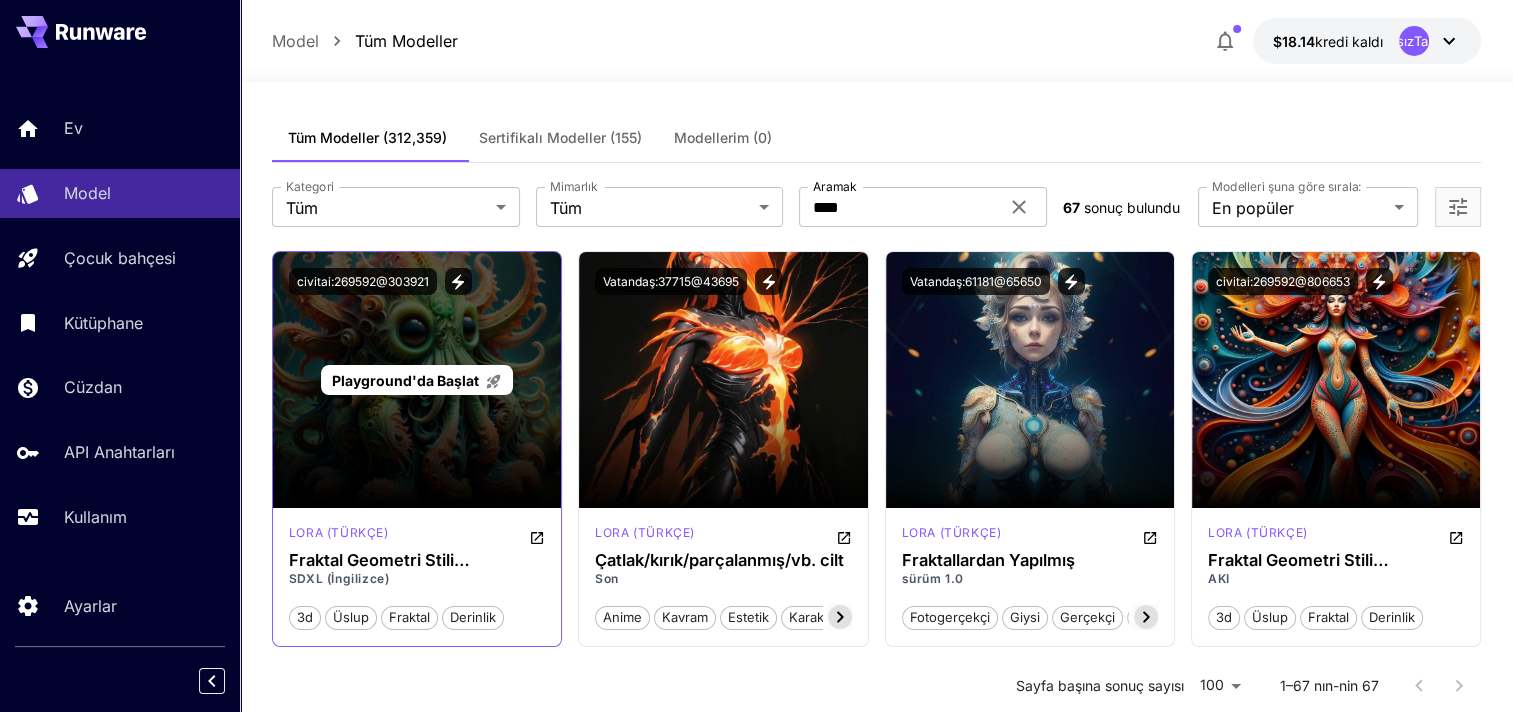 click on "Playground'da Başlat" at bounding box center (405, 380) 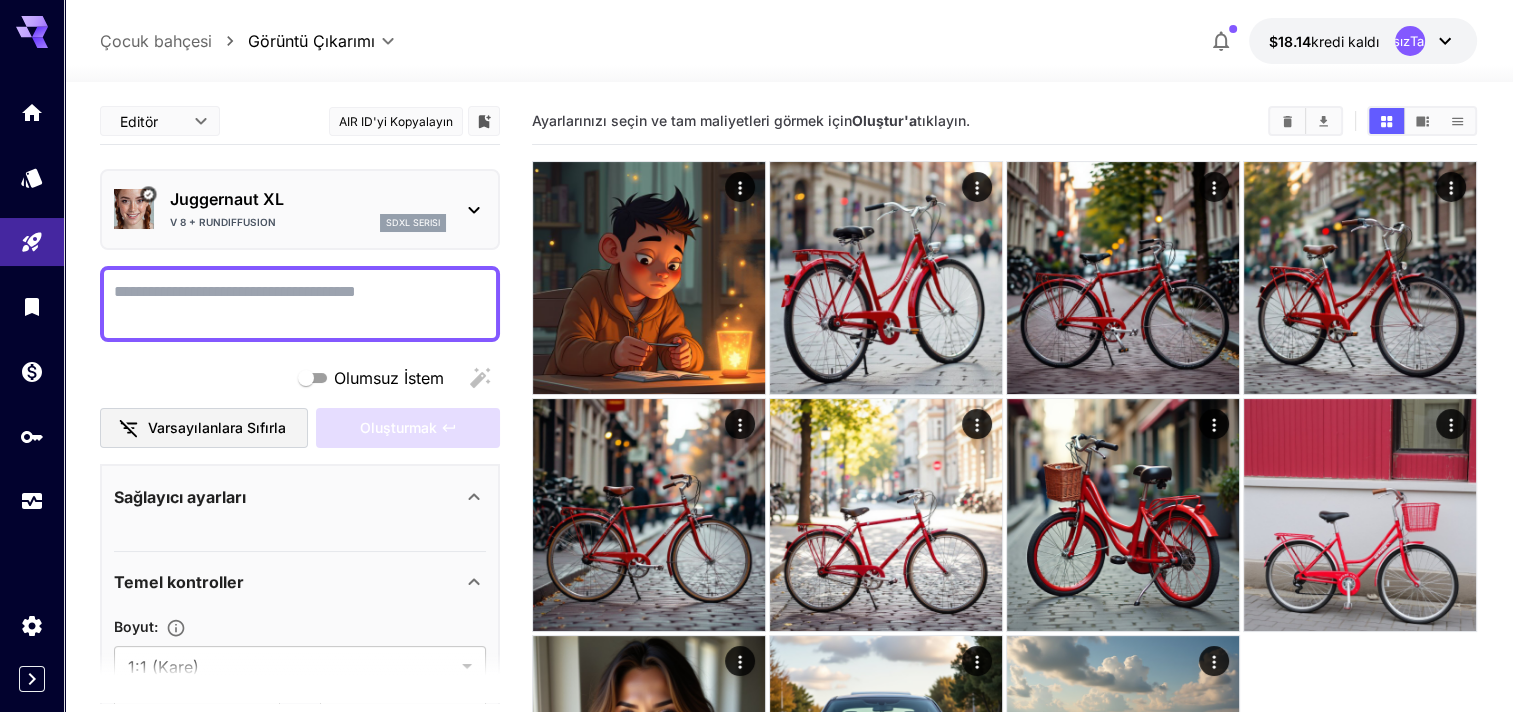 click on "Olumsuz İstem" at bounding box center (300, 304) 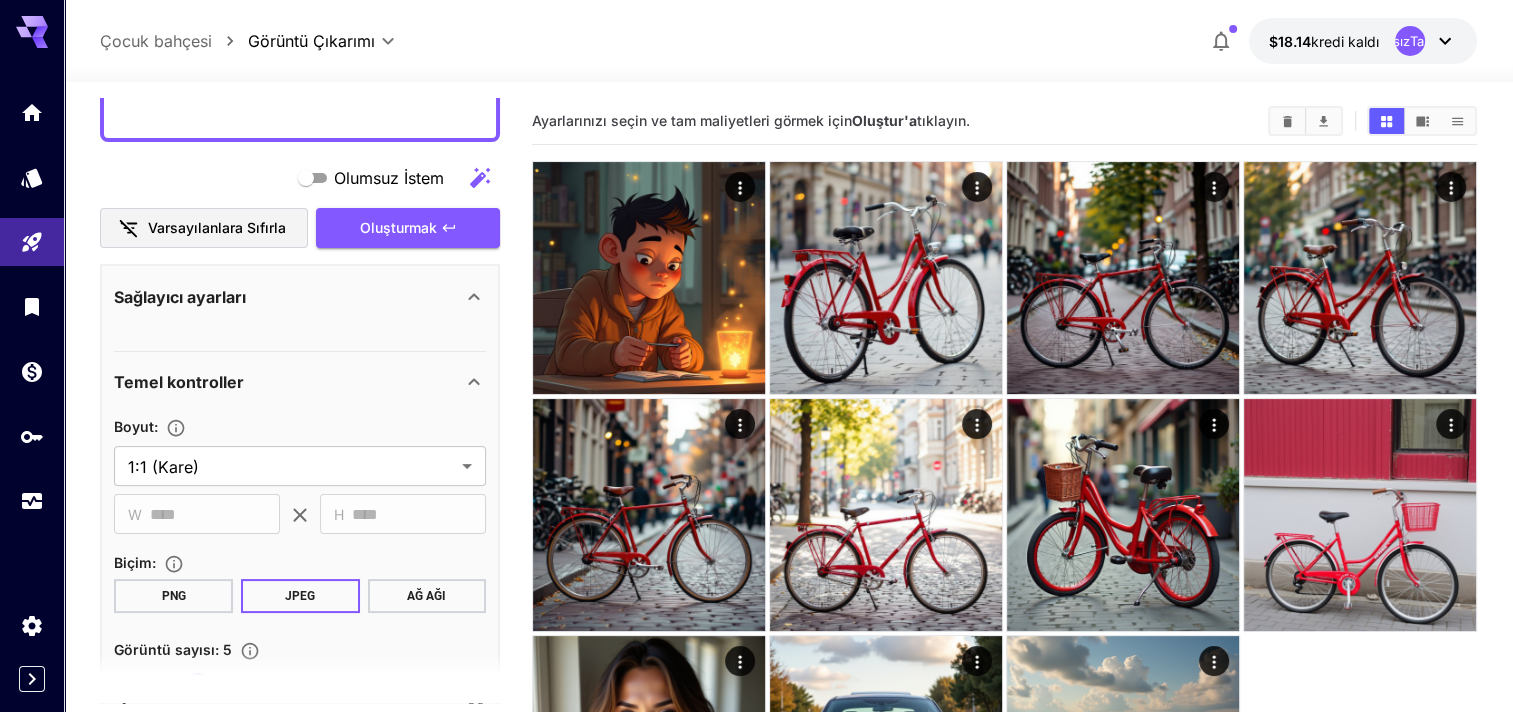 scroll, scrollTop: 400, scrollLeft: 0, axis: vertical 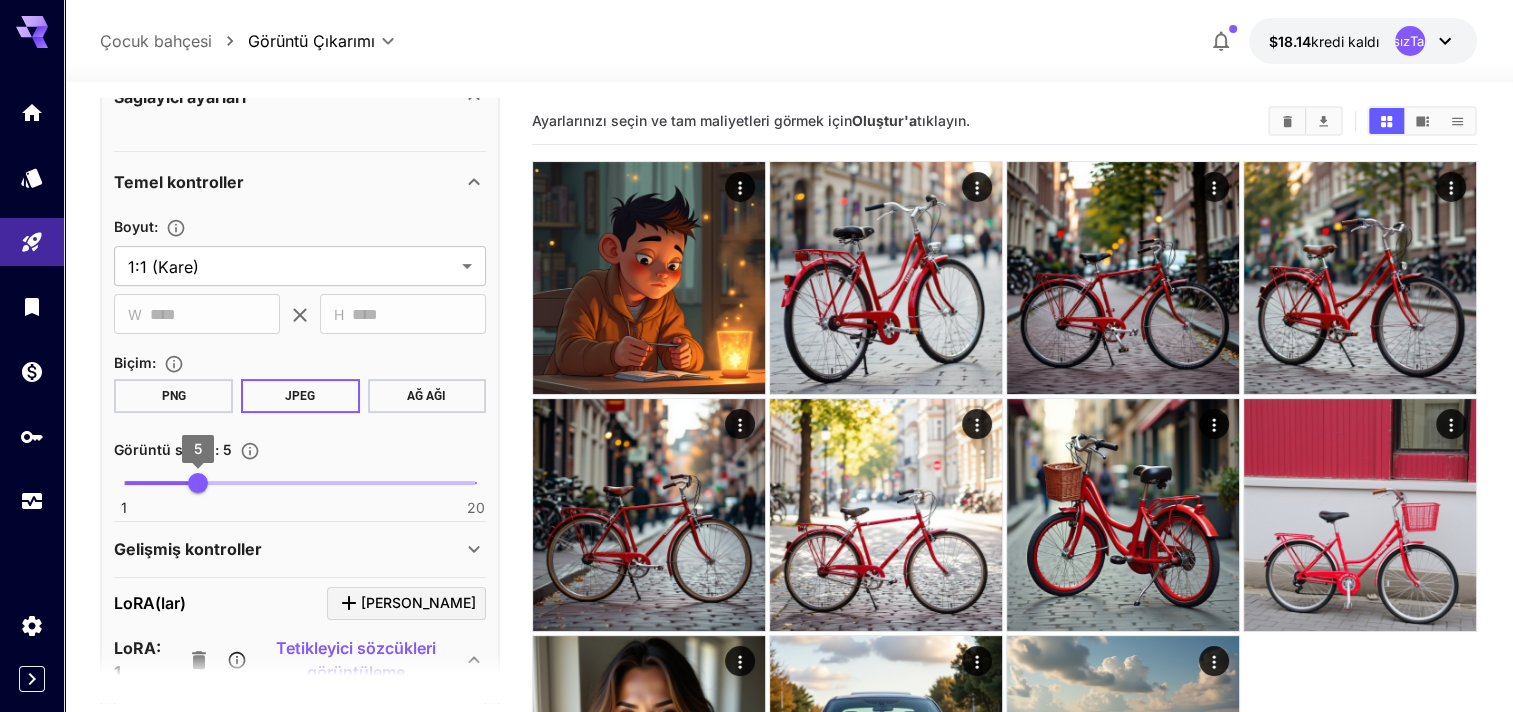 type on "********" 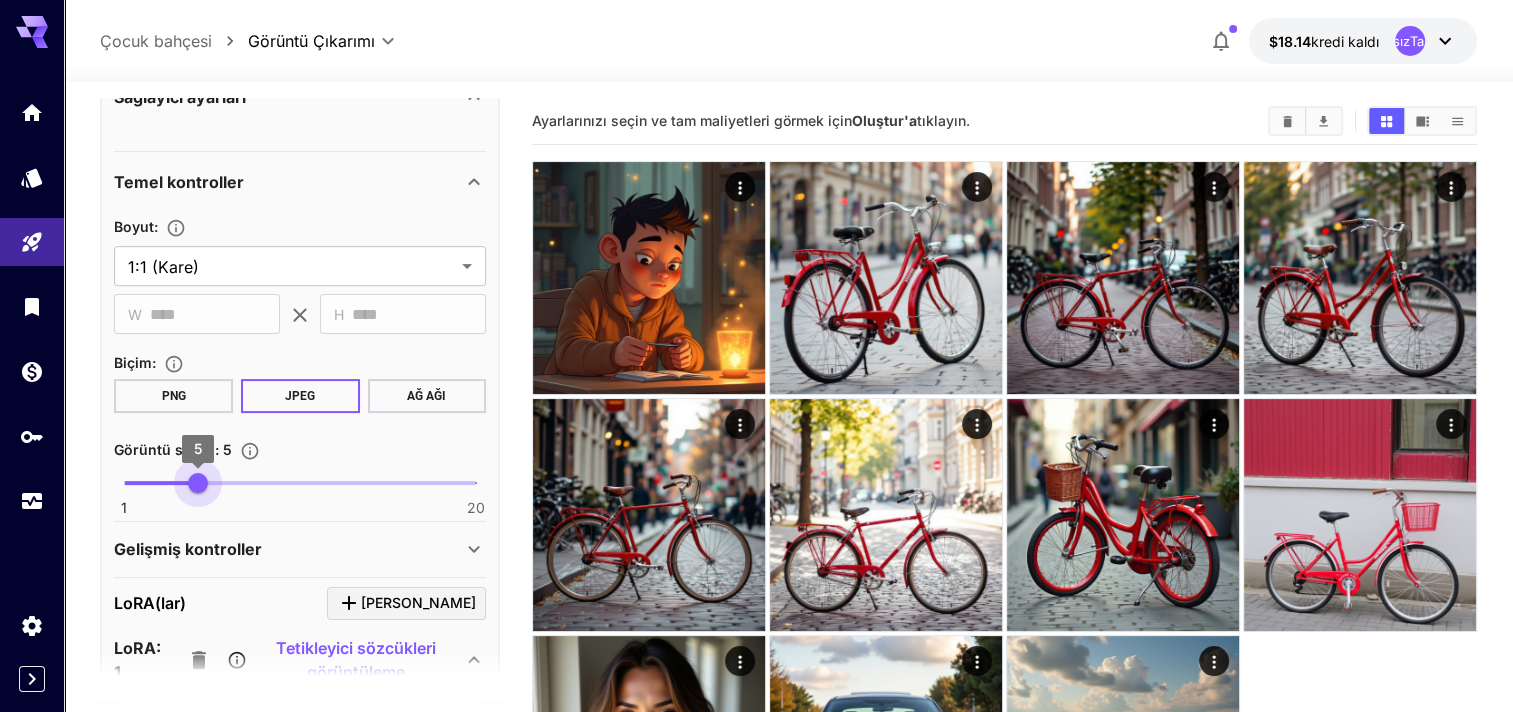 type on "*" 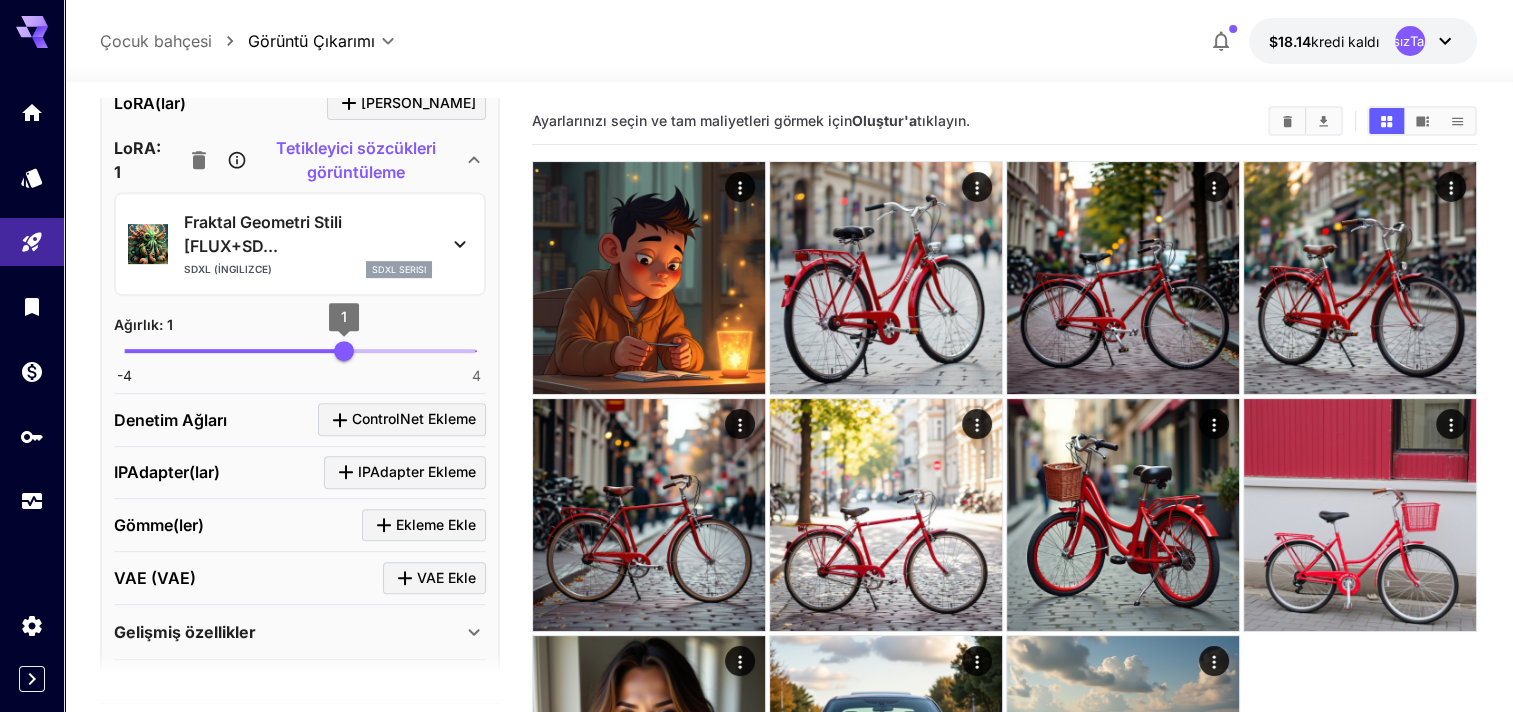 scroll, scrollTop: 954, scrollLeft: 0, axis: vertical 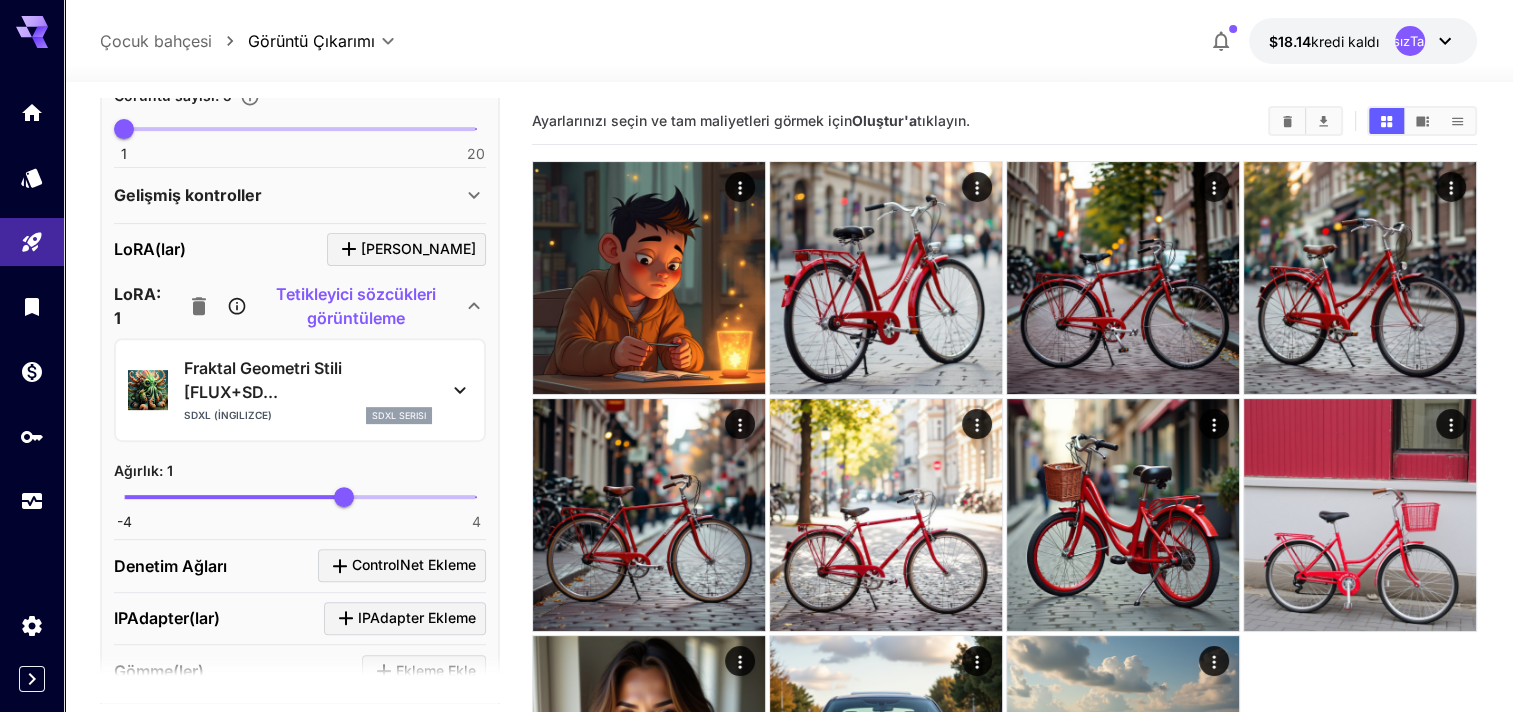 click on "Tetikleyici sözcükleri görüntüleme" at bounding box center (357, 306) 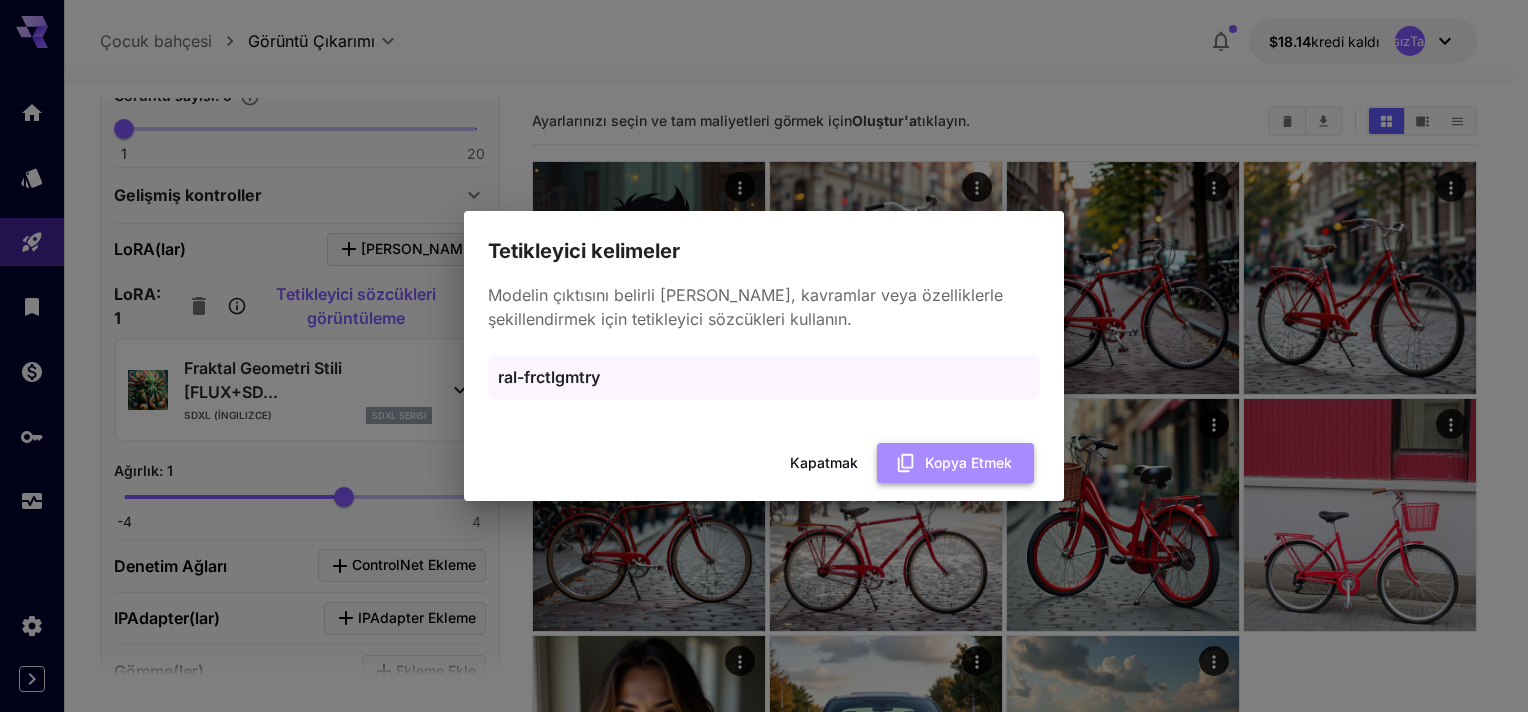 click 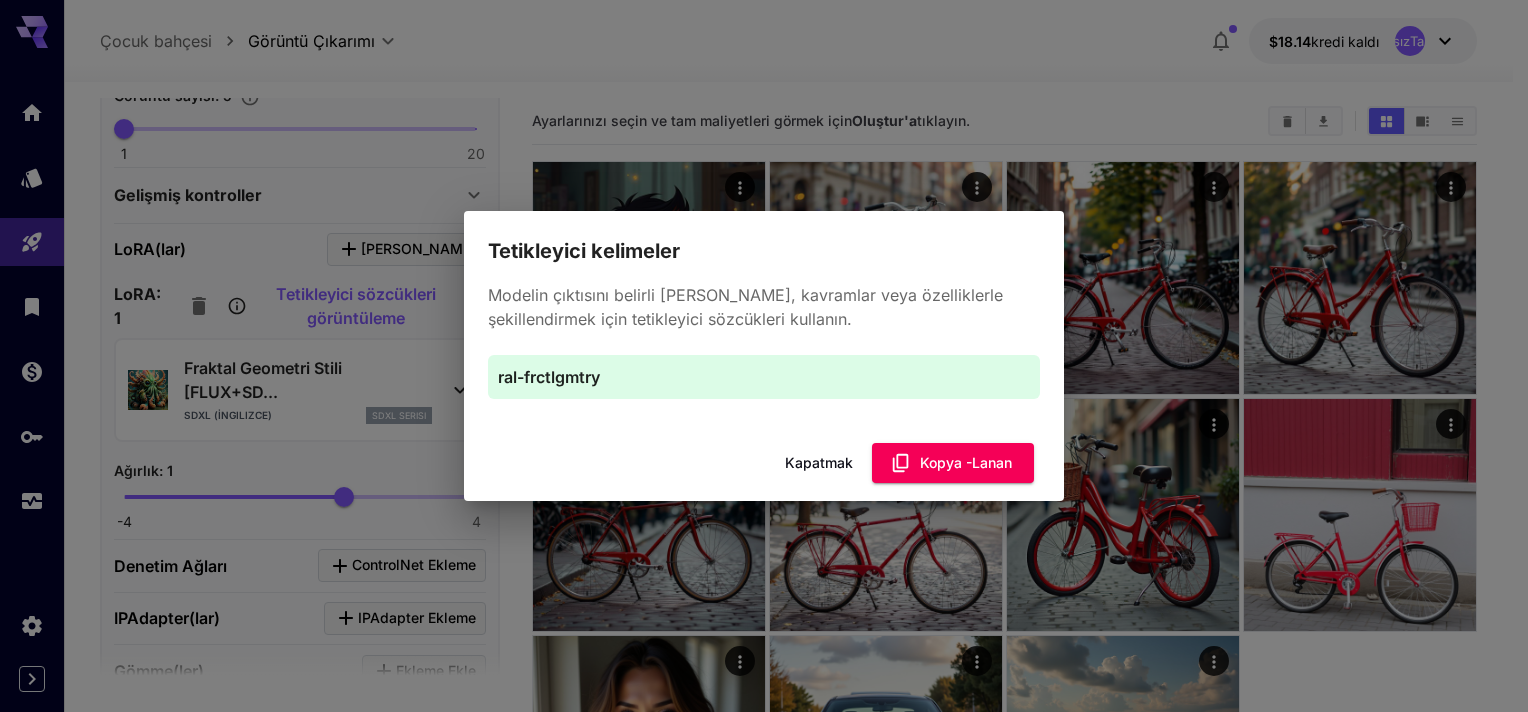 click on "Kapatmak" at bounding box center [819, 463] 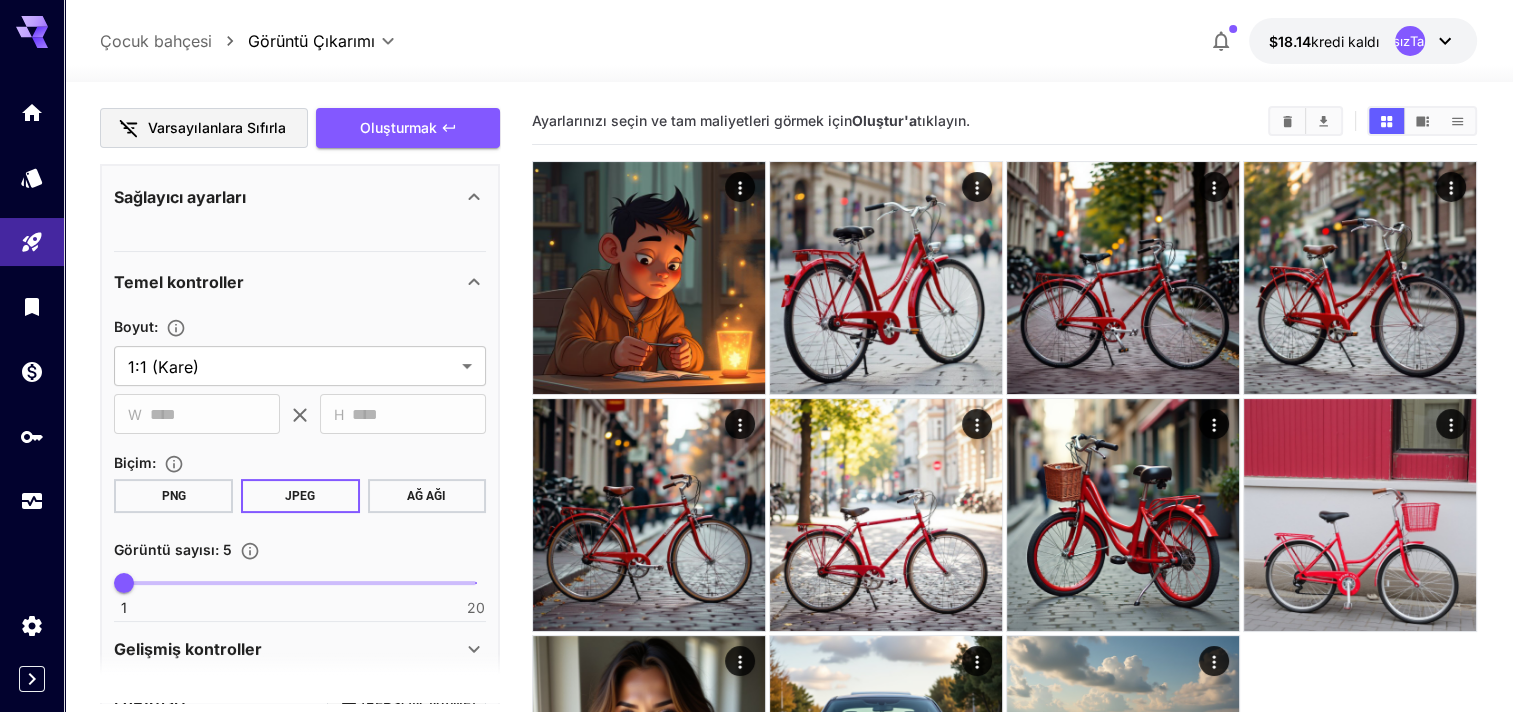 scroll, scrollTop: 100, scrollLeft: 0, axis: vertical 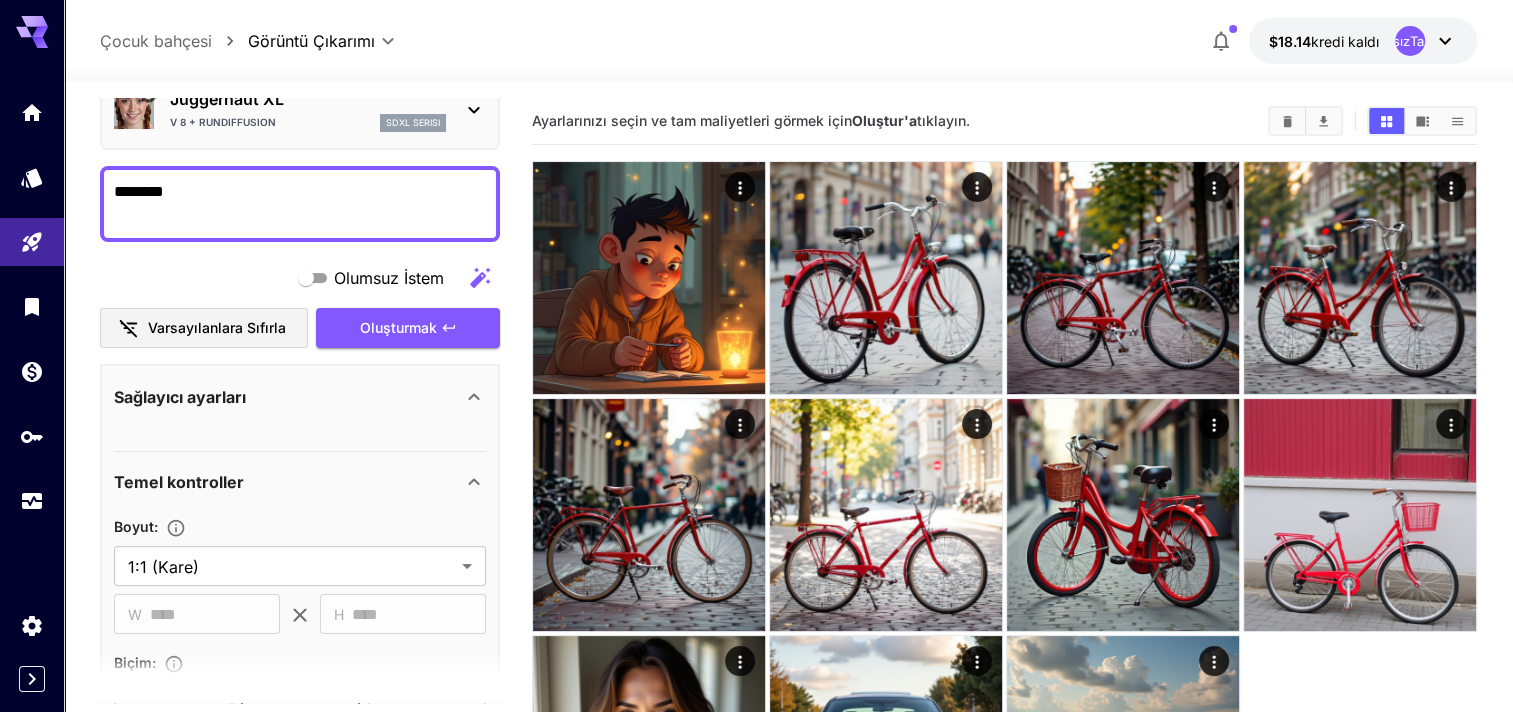 click on "********" at bounding box center [300, 204] 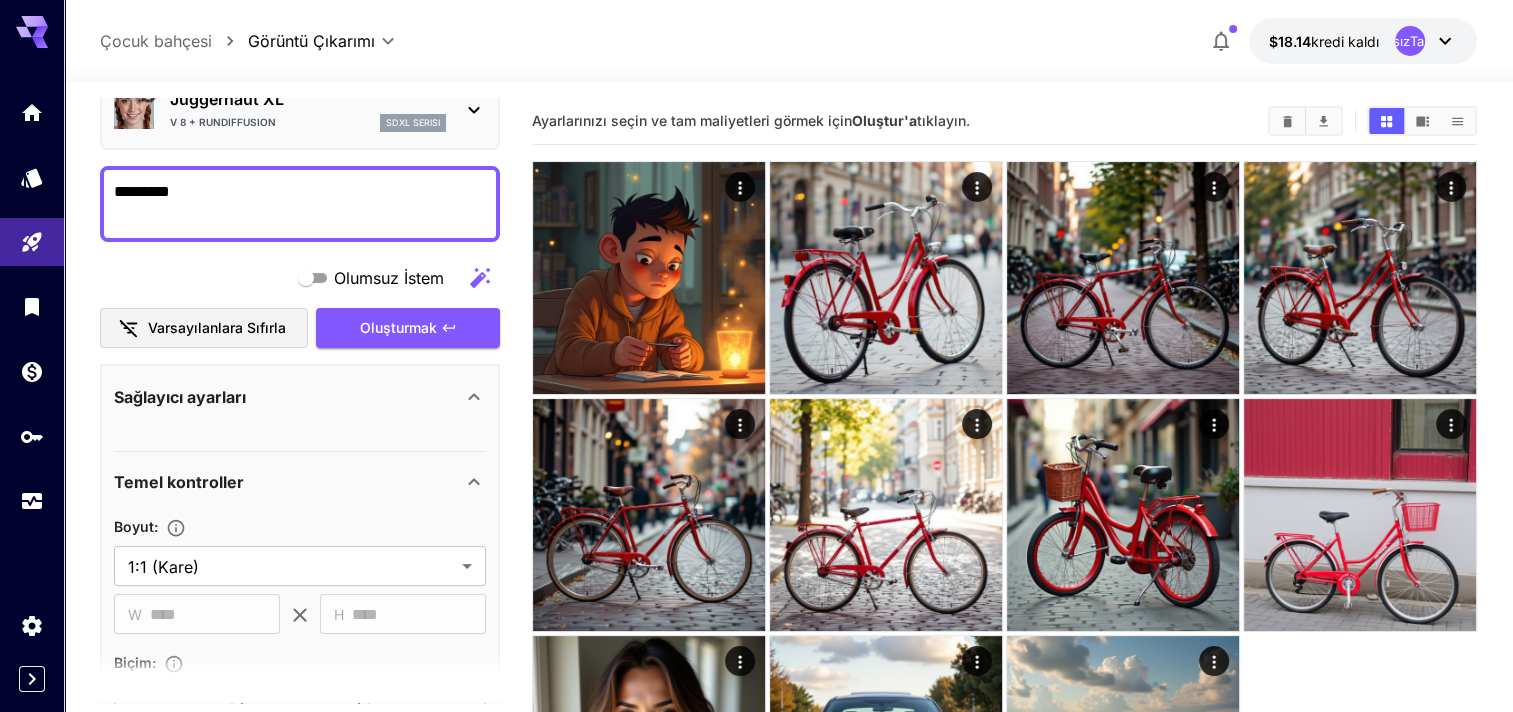 paste on "**********" 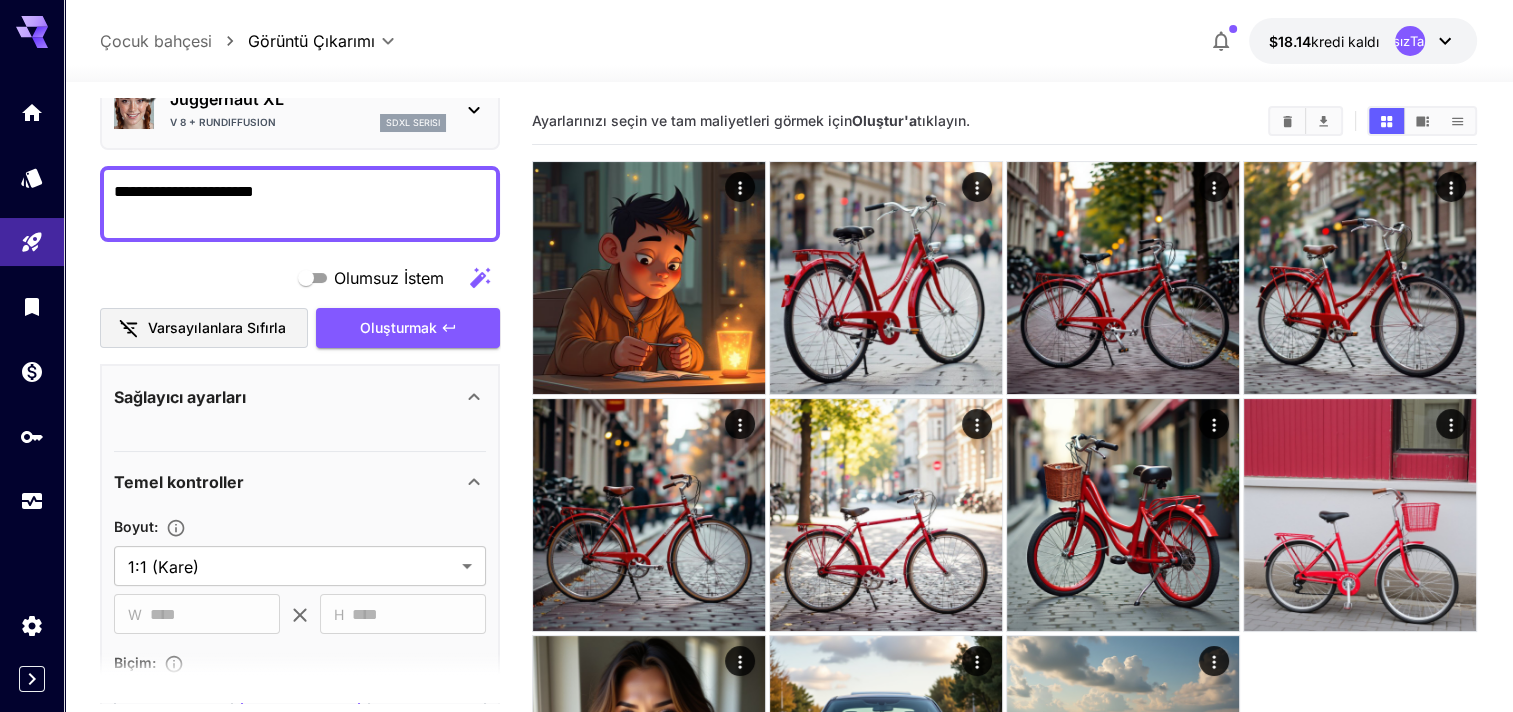 scroll, scrollTop: 0, scrollLeft: 0, axis: both 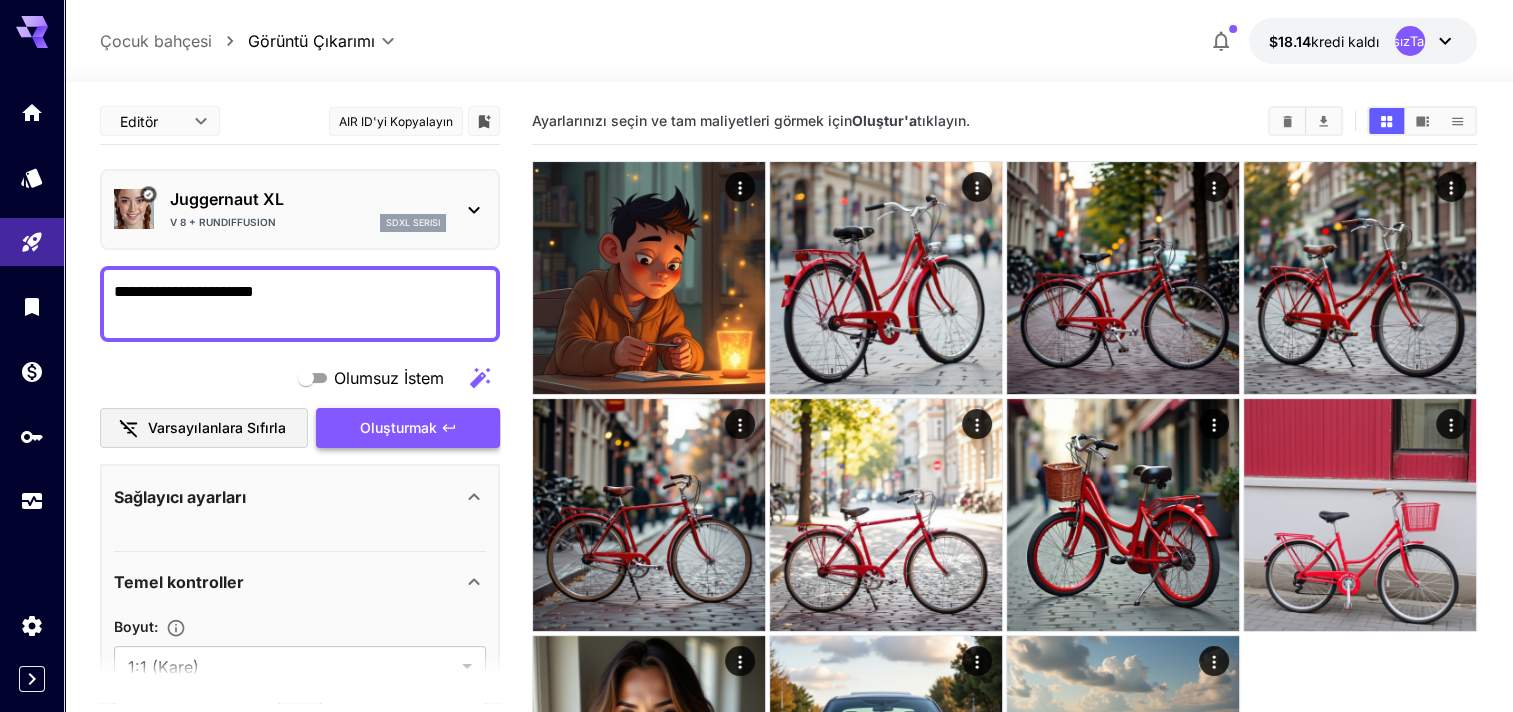 type on "**********" 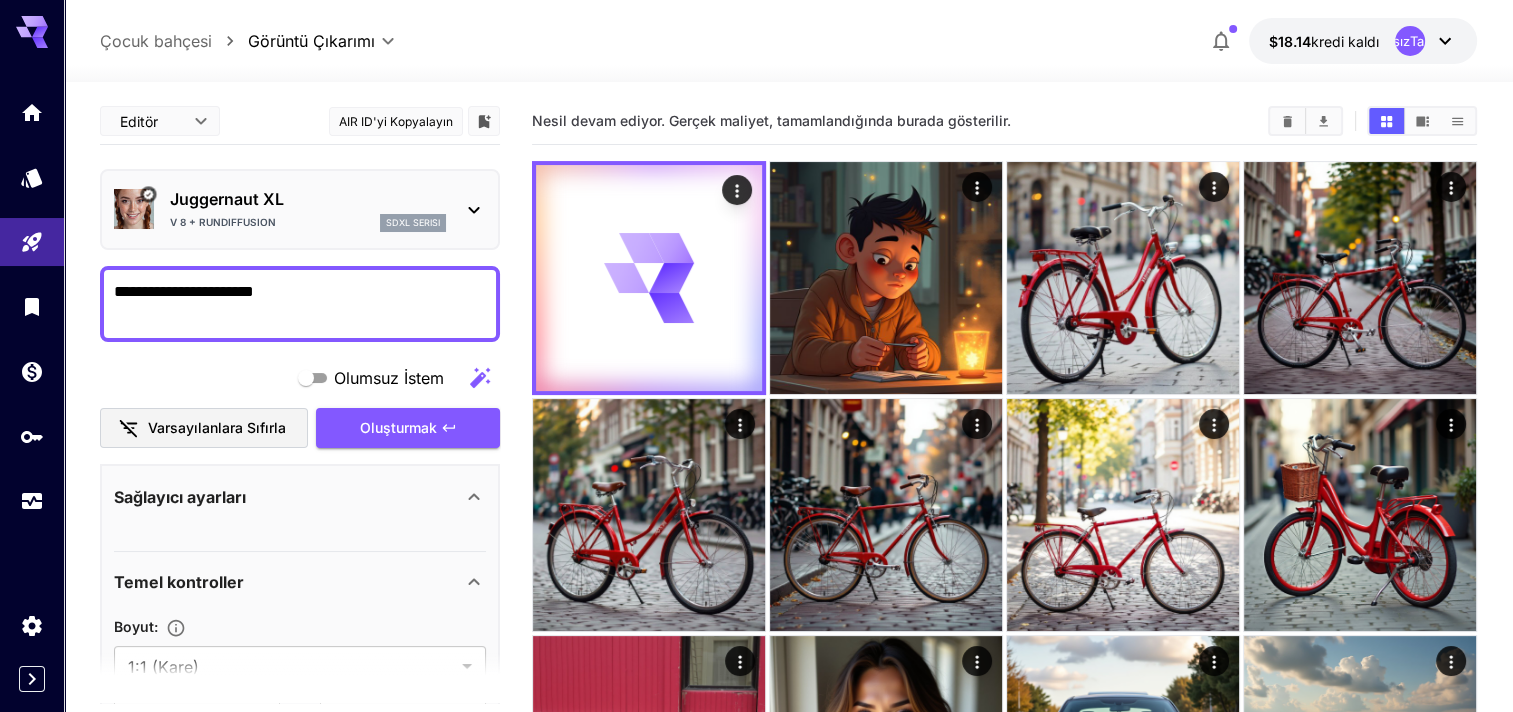 drag, startPoint x: 500, startPoint y: 164, endPoint x: 639, endPoint y: 146, distance: 140.16063 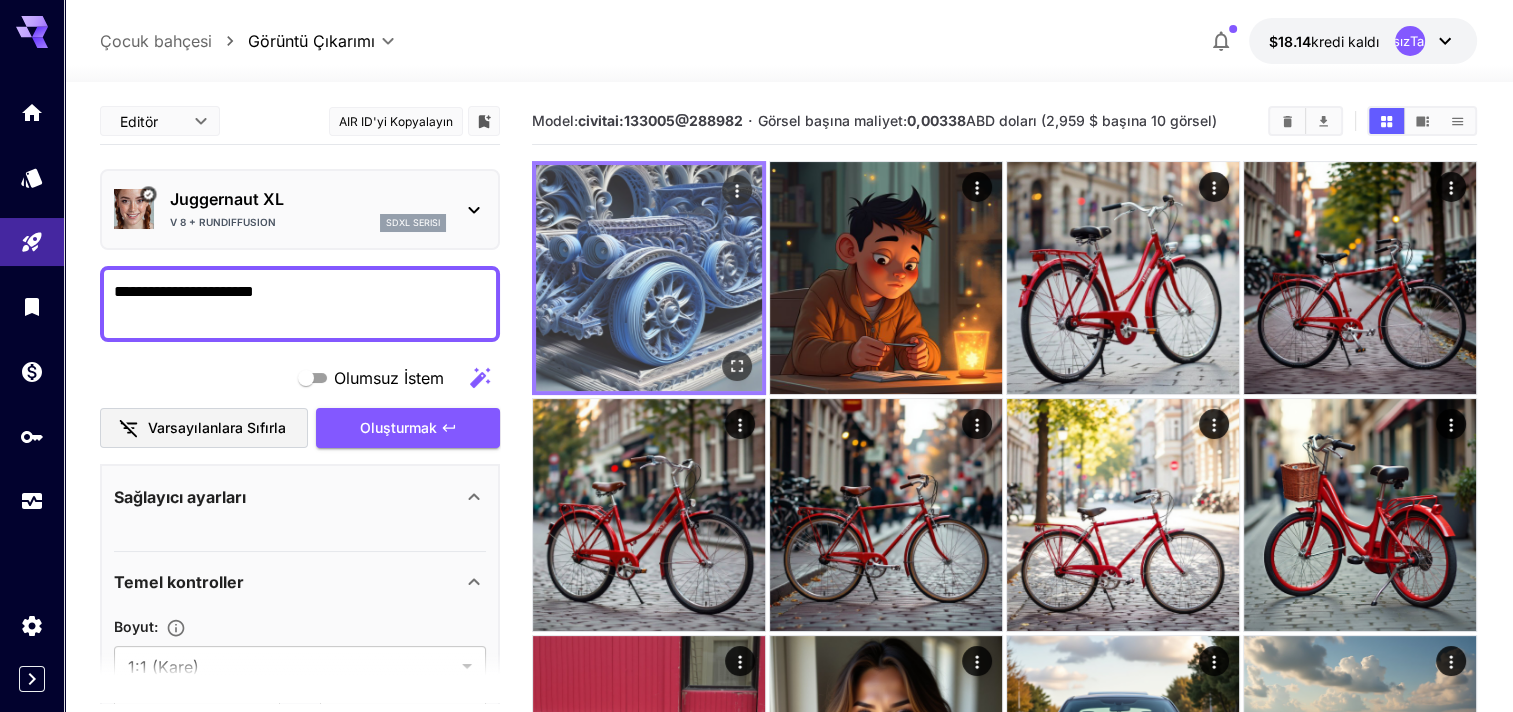 click at bounding box center [649, 278] 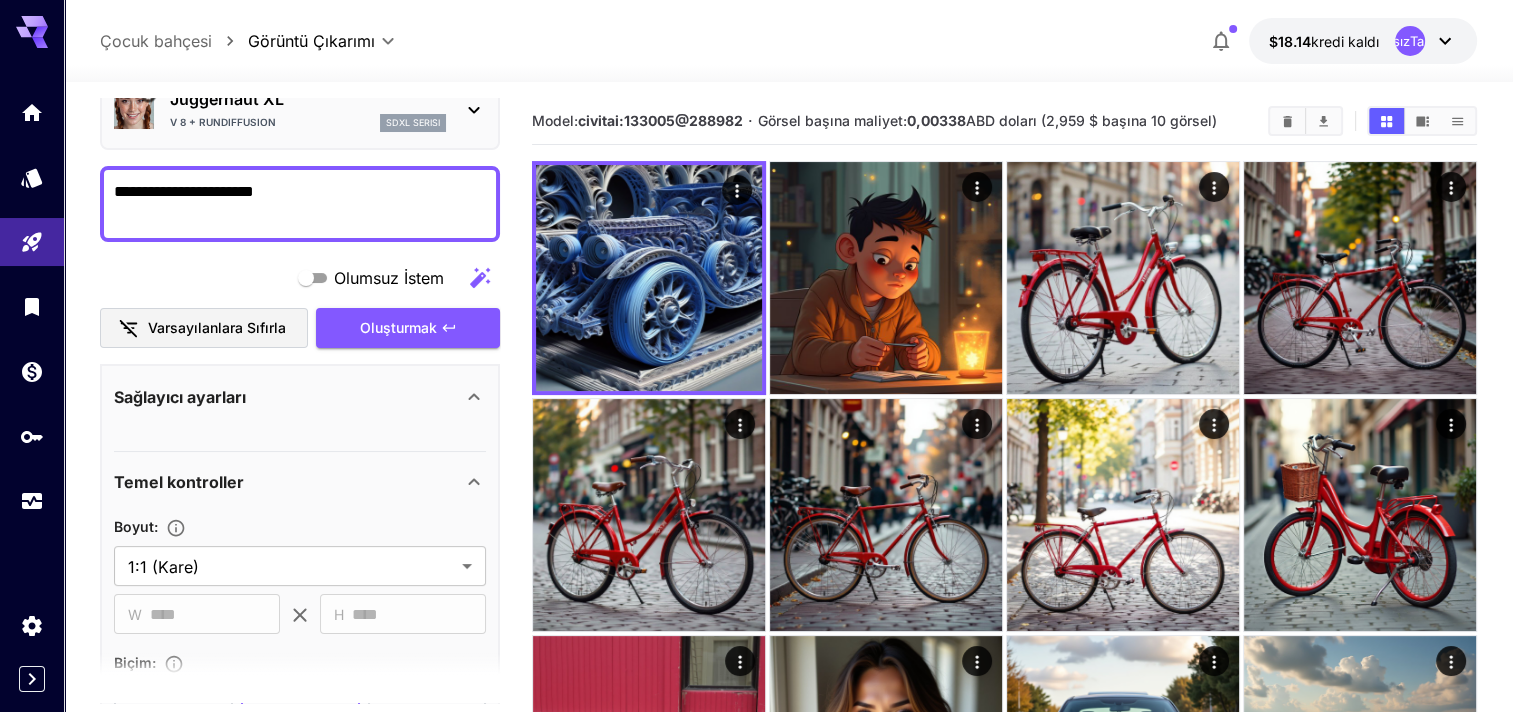 scroll, scrollTop: 0, scrollLeft: 0, axis: both 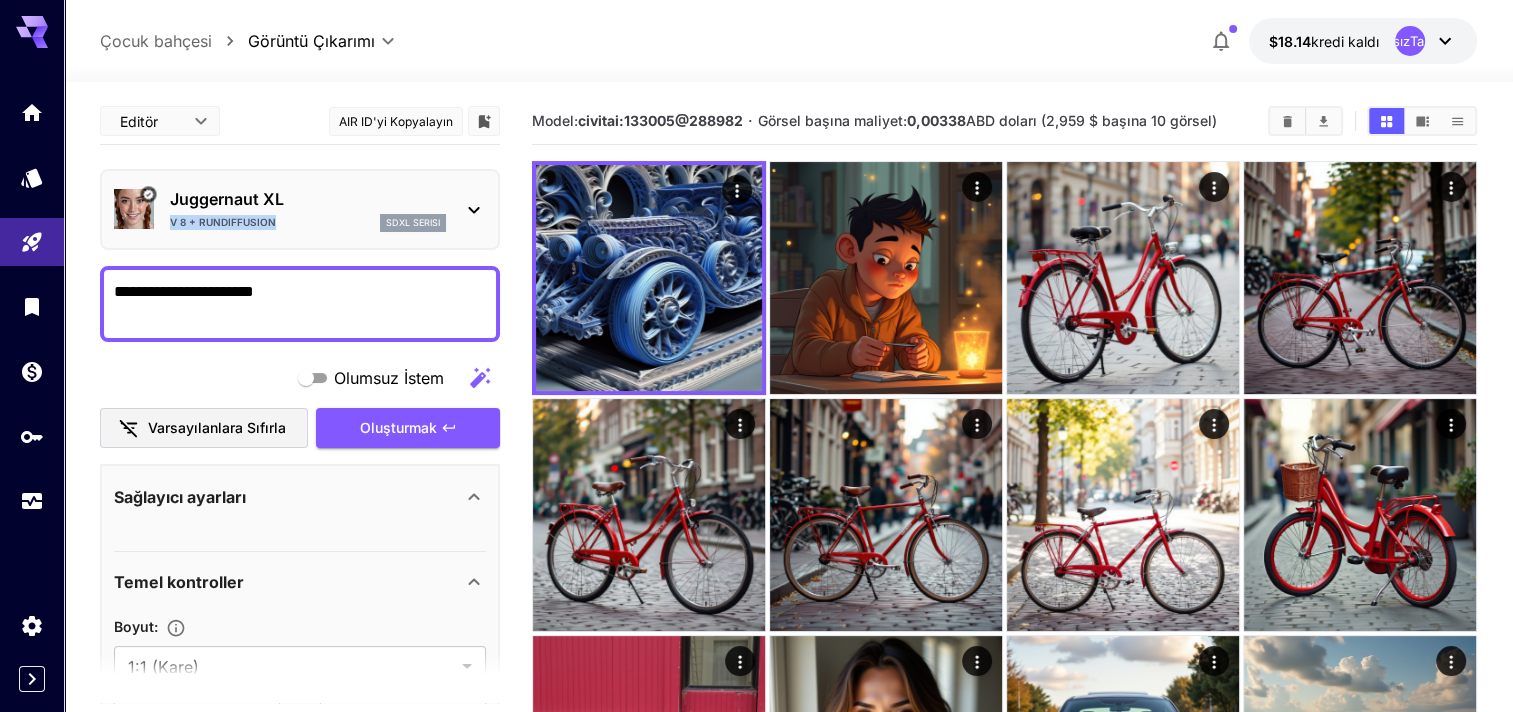 drag, startPoint x: 287, startPoint y: 224, endPoint x: 169, endPoint y: 225, distance: 118.004234 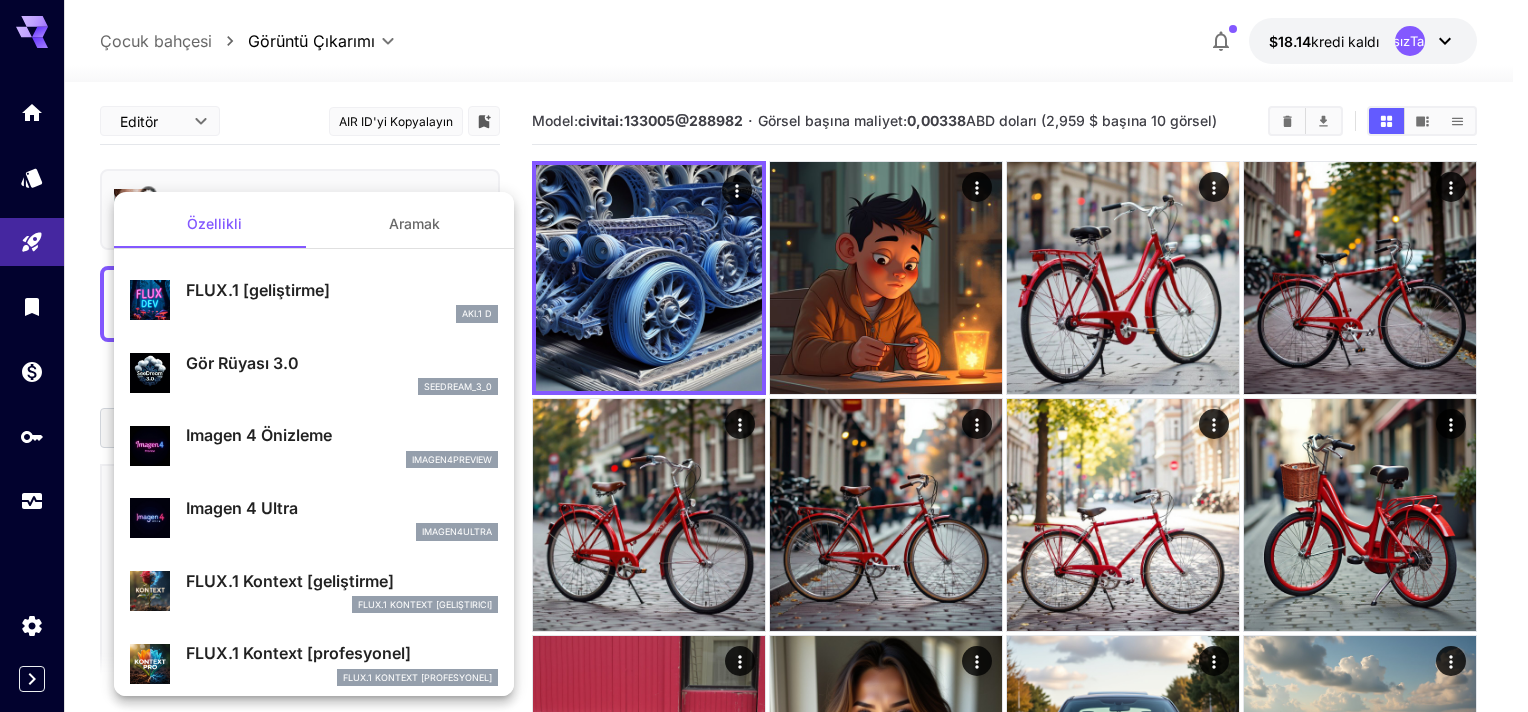 click at bounding box center (764, 356) 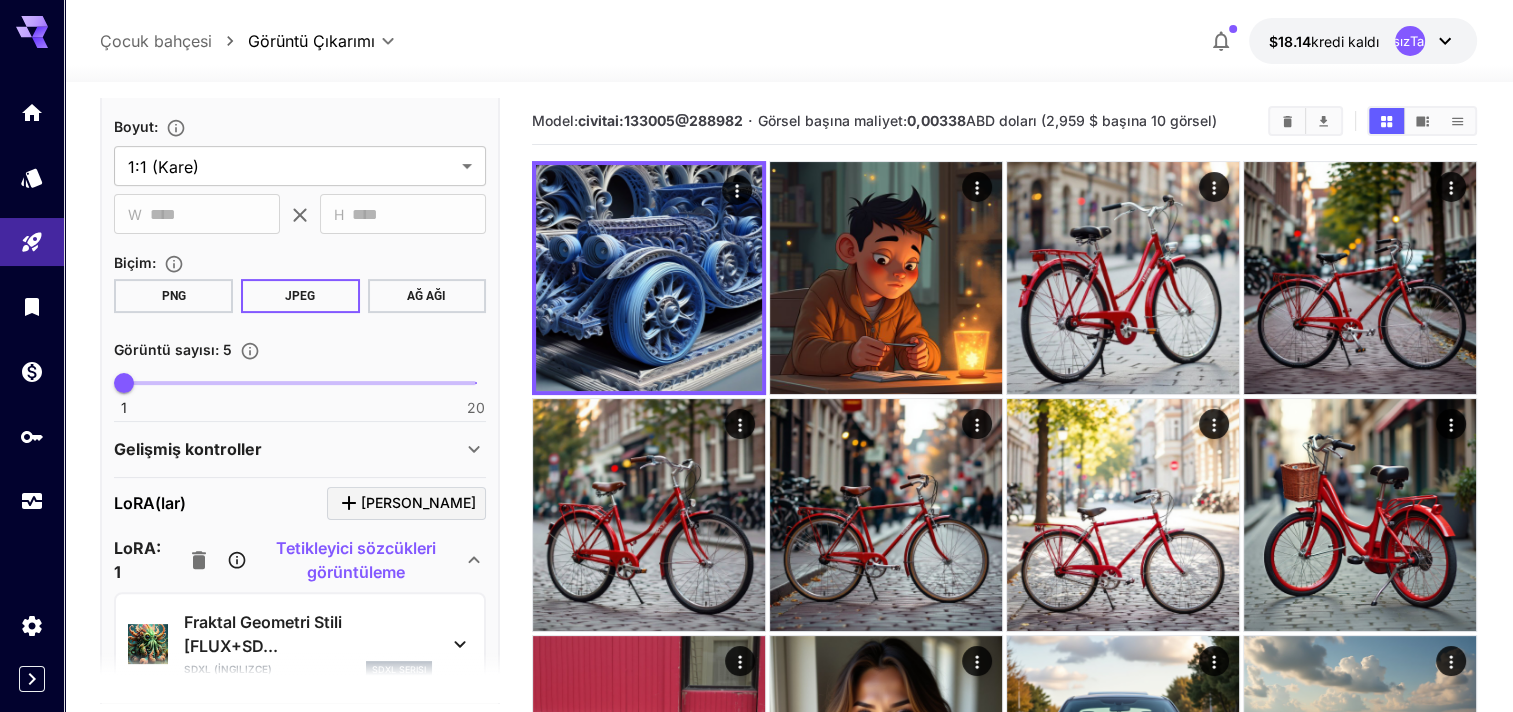 scroll, scrollTop: 600, scrollLeft: 0, axis: vertical 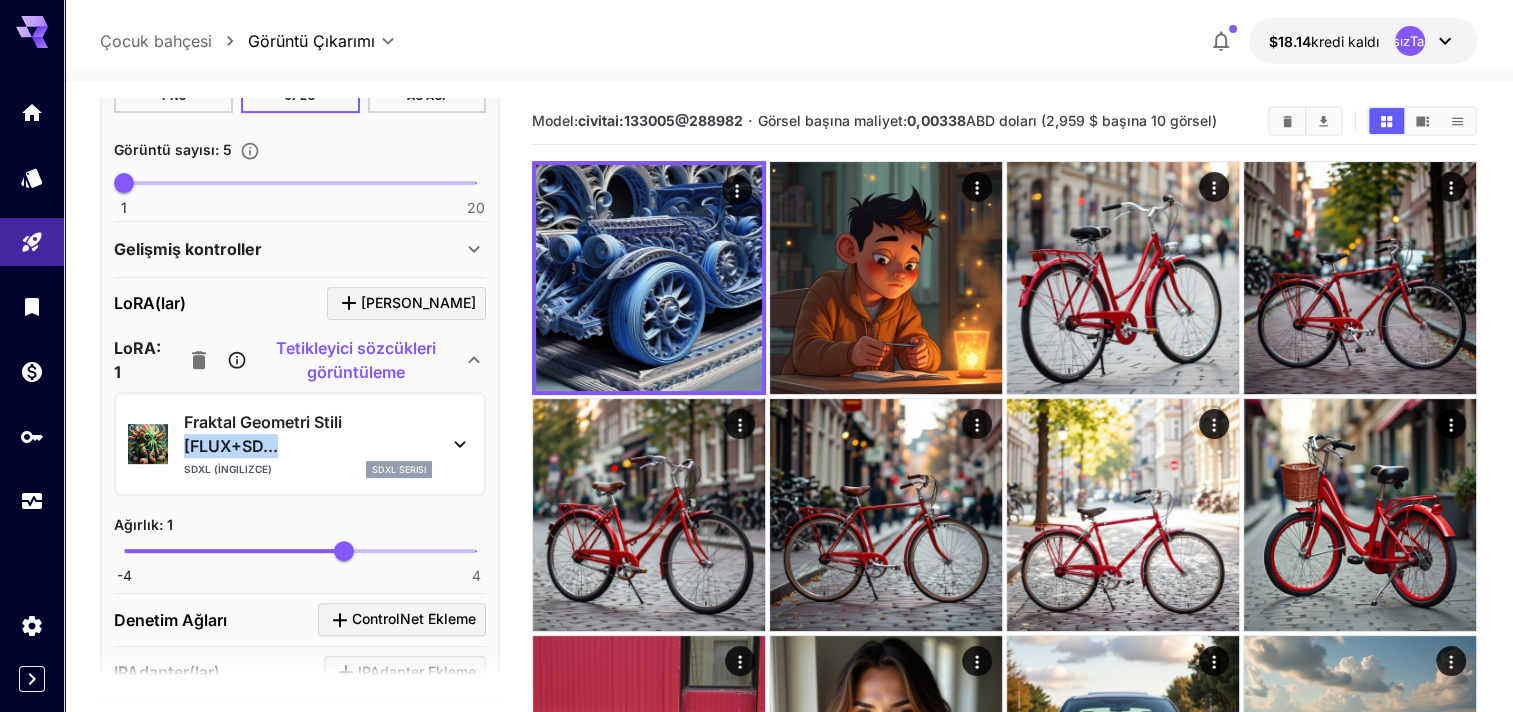 drag, startPoint x: 305, startPoint y: 433, endPoint x: 343, endPoint y: 424, distance: 39.051247 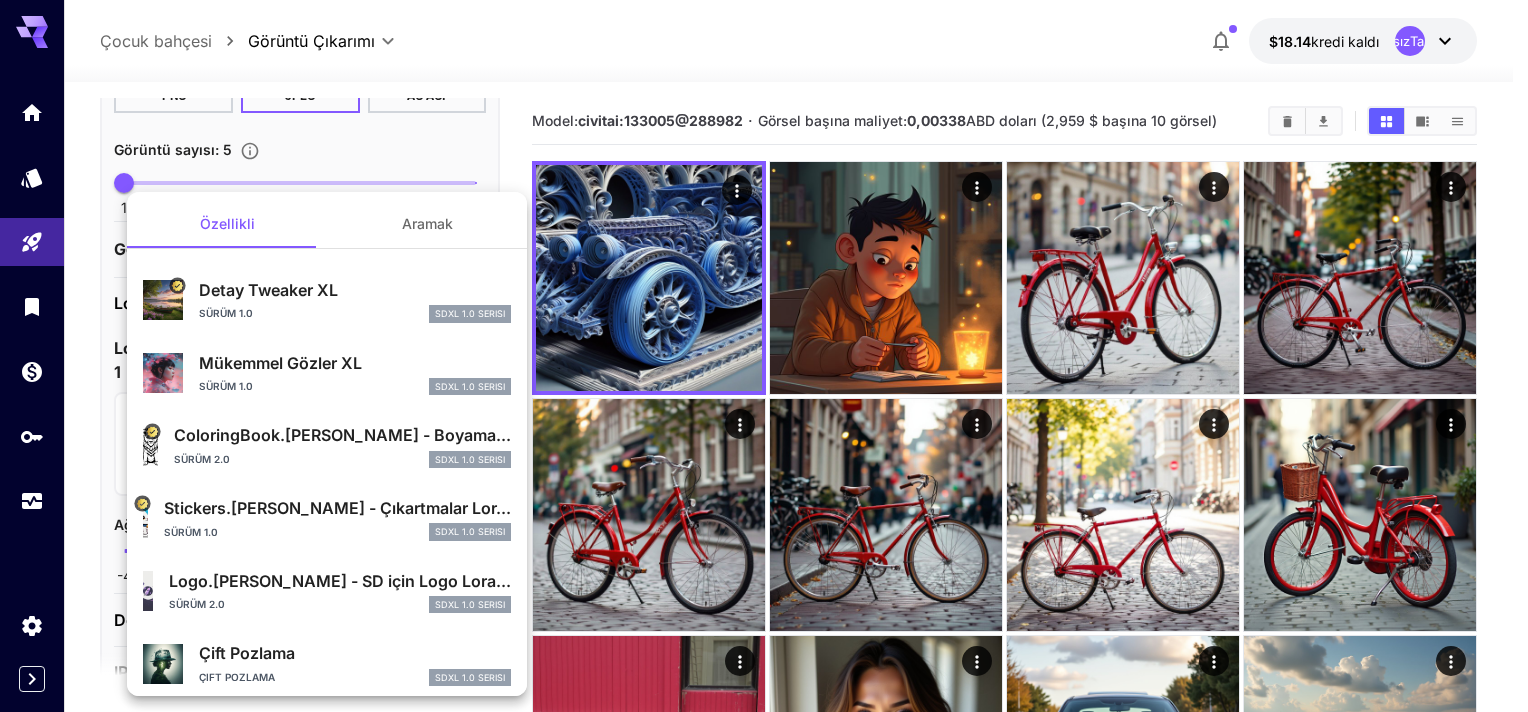 click at bounding box center (764, 356) 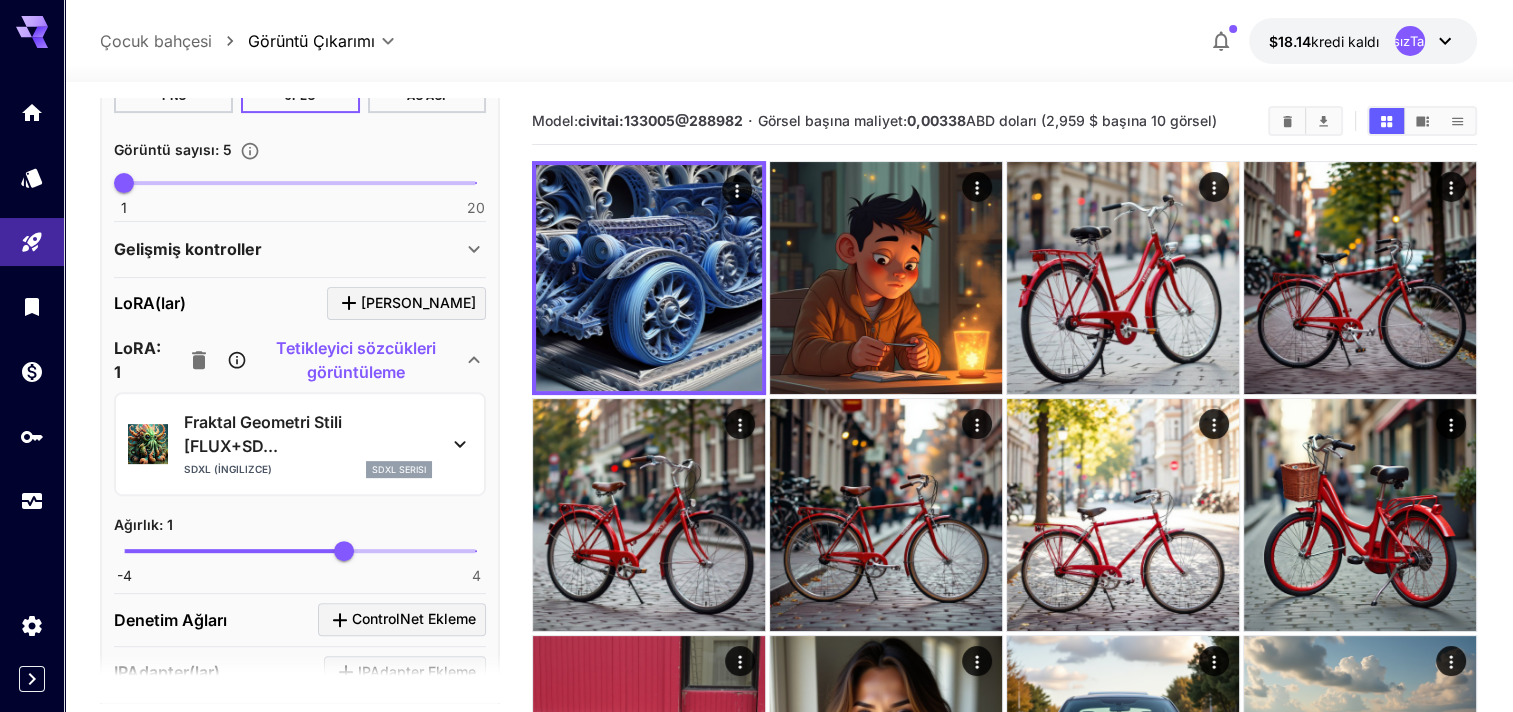 click on "Fraktal Geometri Stili [FLUX+SD... SDXL (İngilizce) SDXL Serisi" at bounding box center (300, 444) 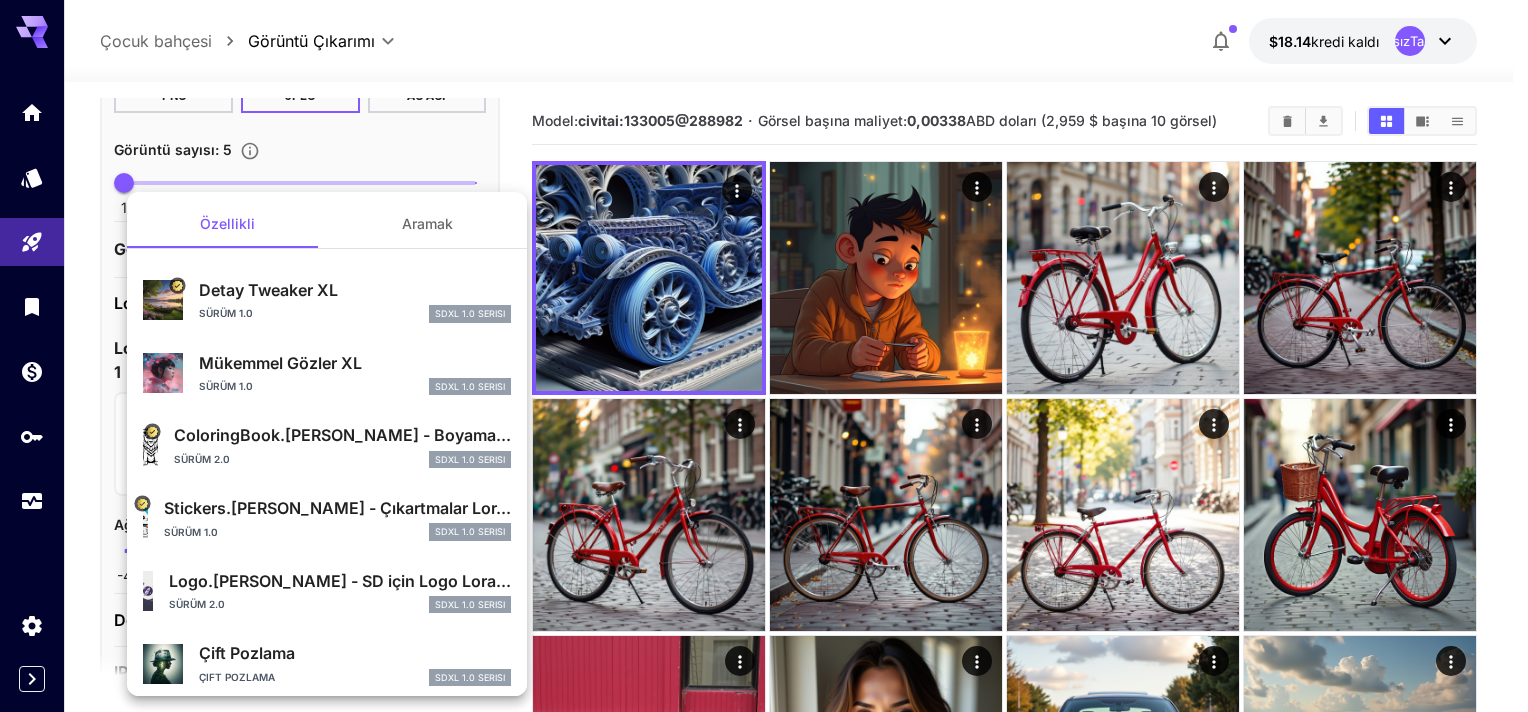 drag, startPoint x: 176, startPoint y: 421, endPoint x: 104, endPoint y: 434, distance: 73.1642 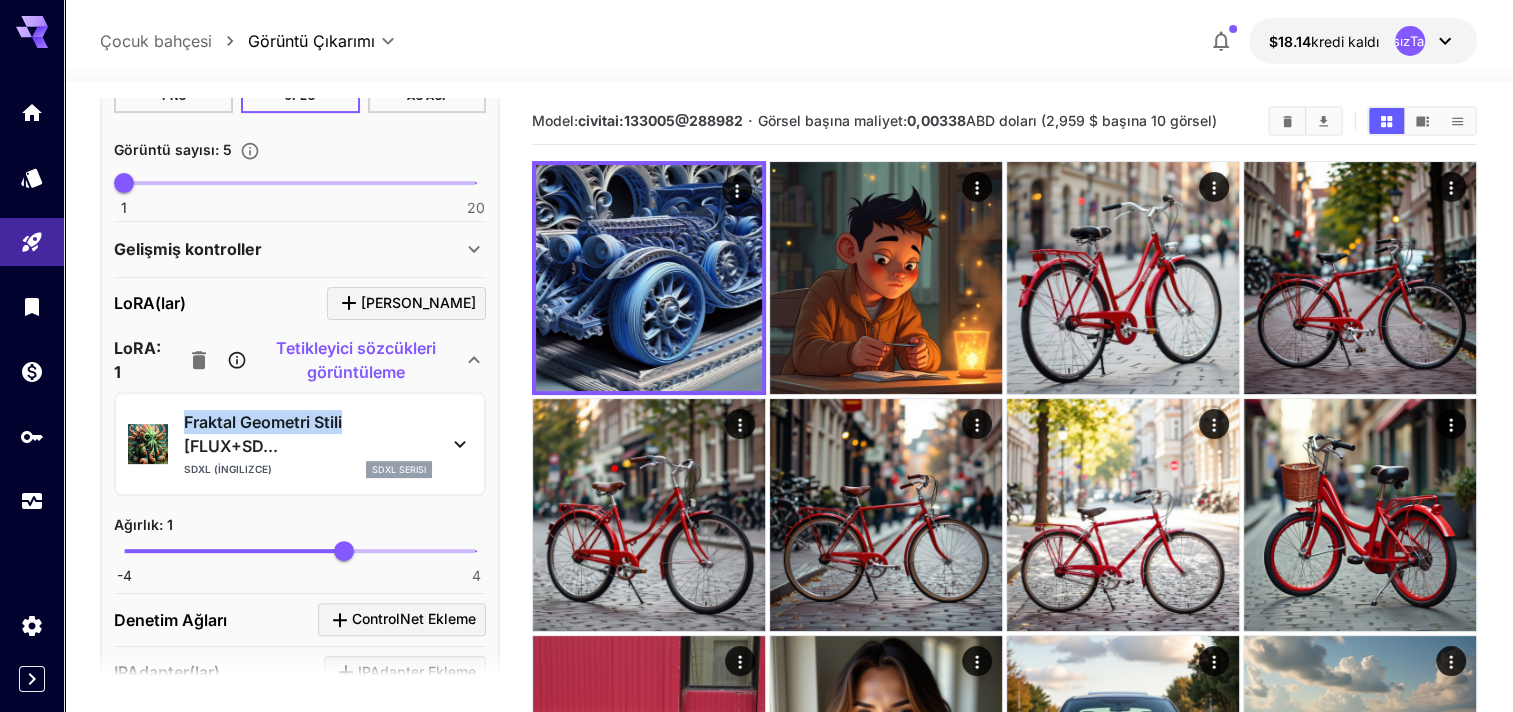 copy on "Fraktal Geometri Stili" 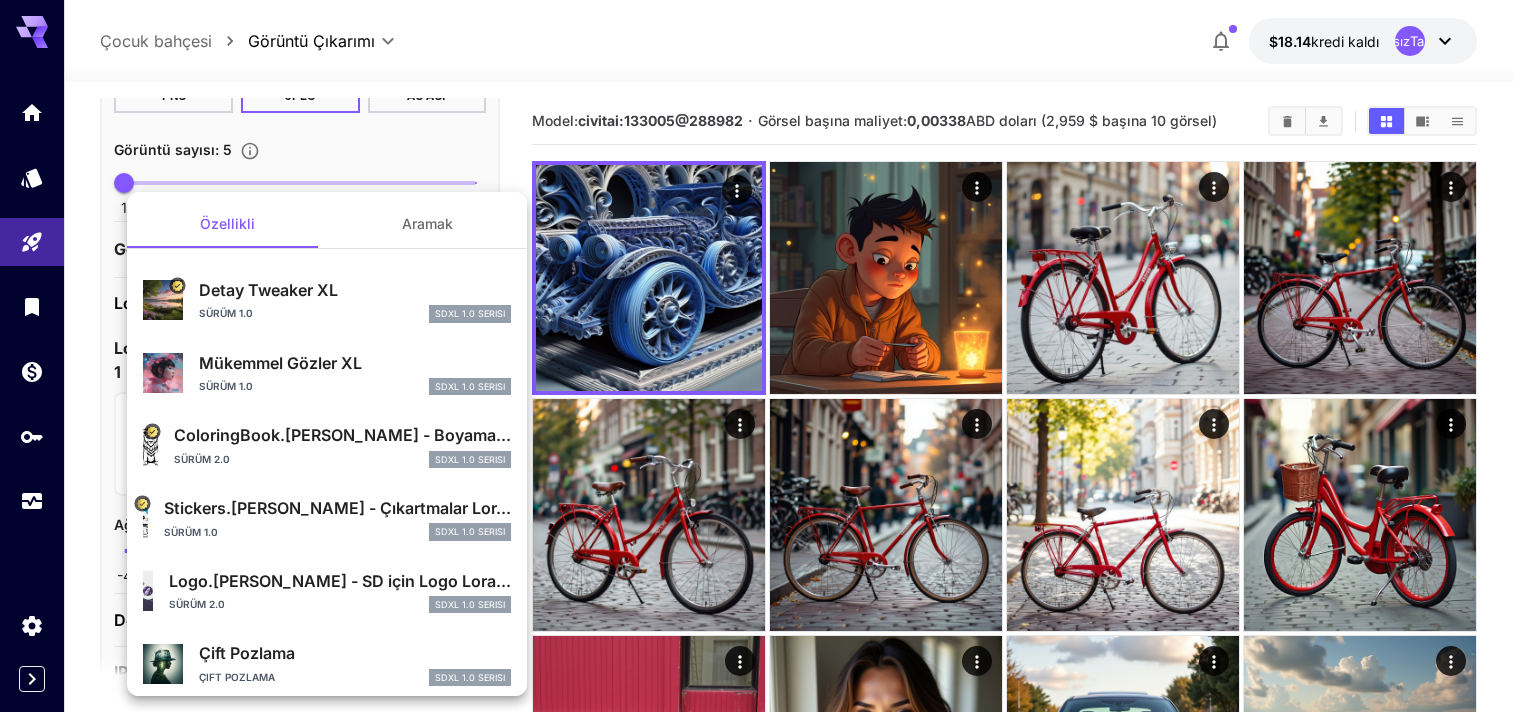 click at bounding box center (764, 356) 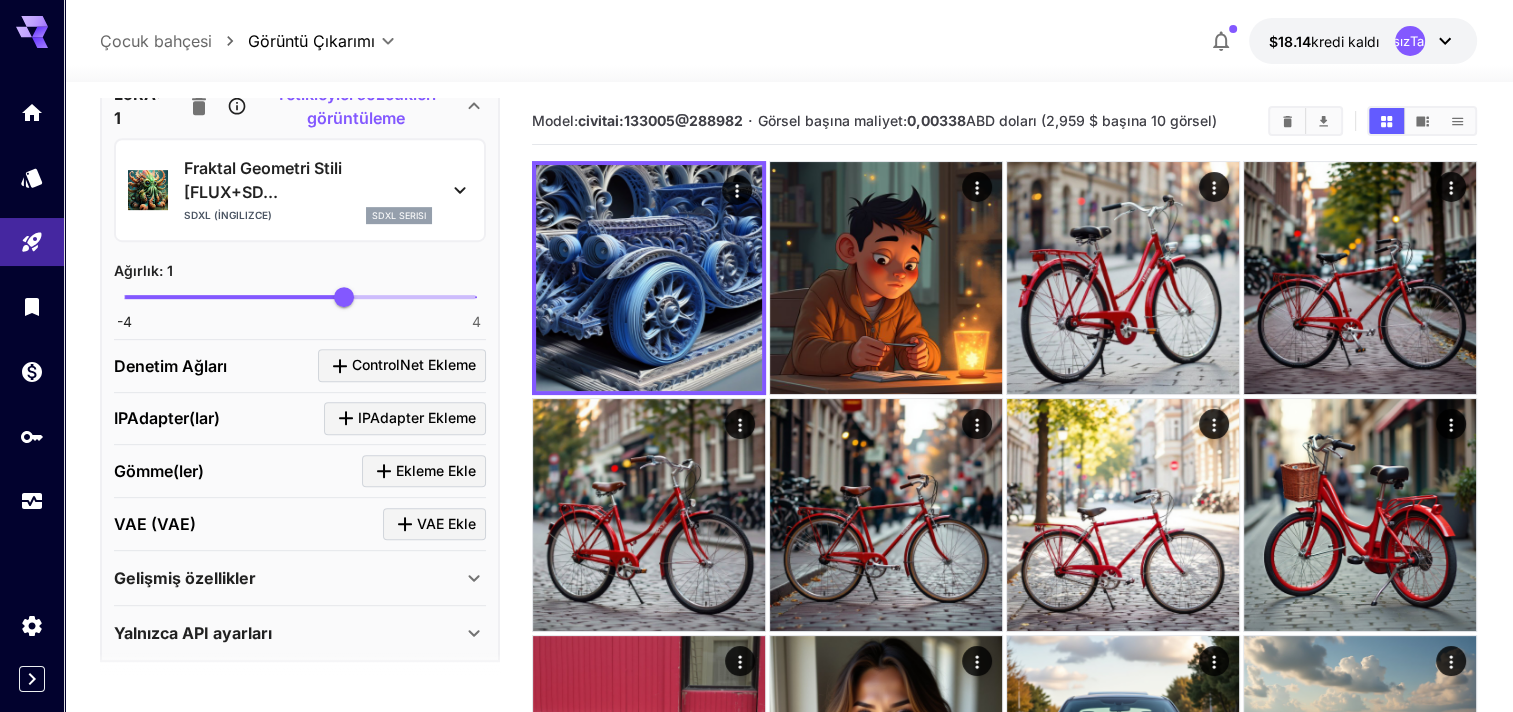 scroll, scrollTop: 654, scrollLeft: 0, axis: vertical 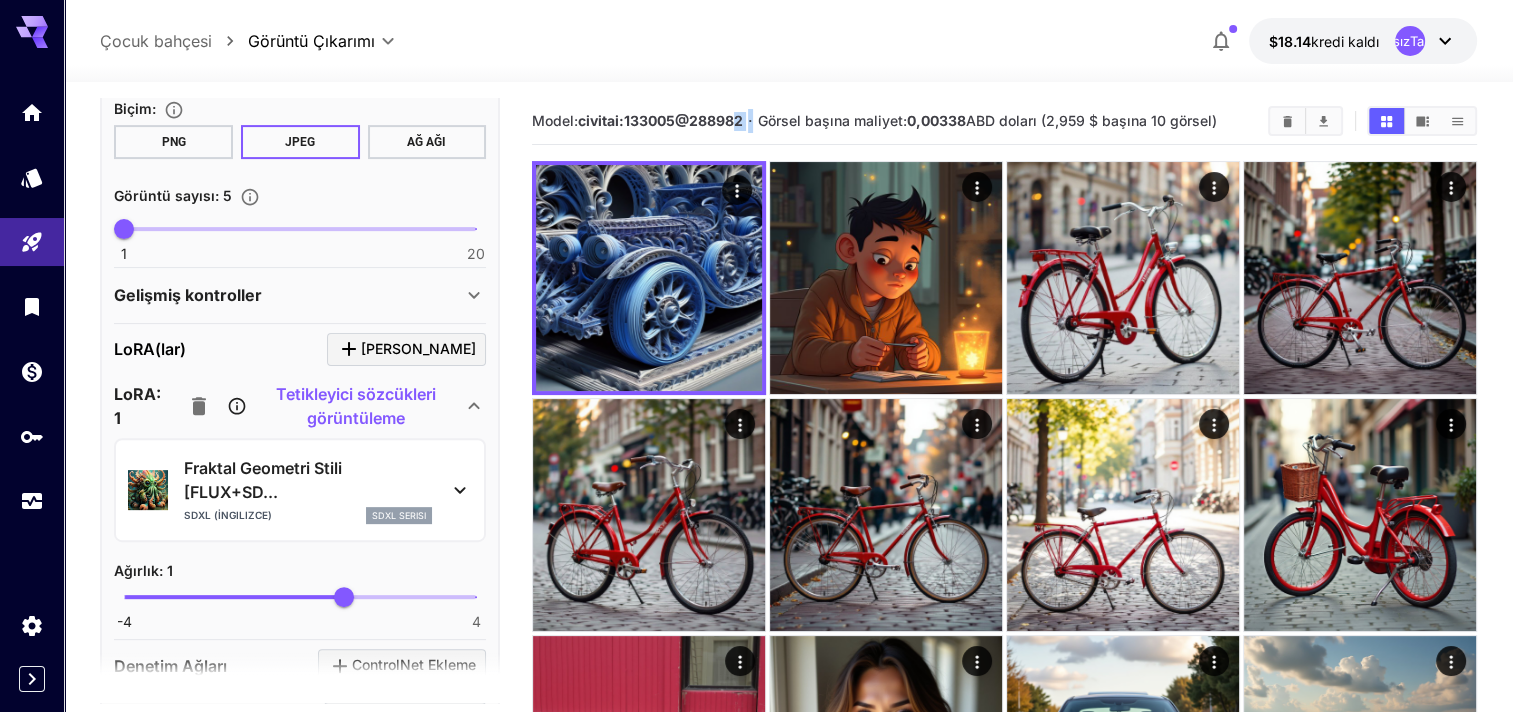 click on "Model:  civitai:133005@288982 · Görsel başına maliyet:  0,00338  ABD doları (2,959 $ başına 10 görsel)" at bounding box center [892, 121] 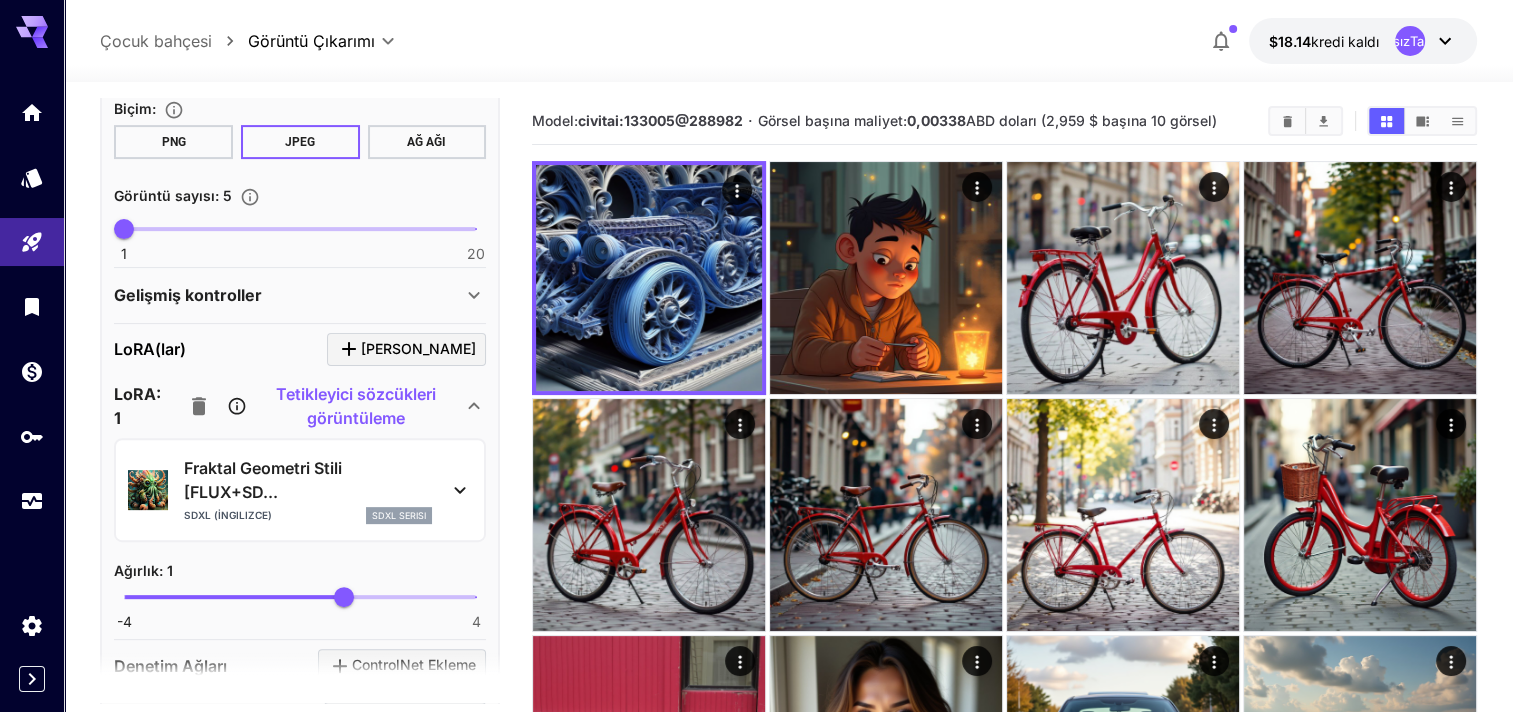drag, startPoint x: 768, startPoint y: 117, endPoint x: 636, endPoint y: 120, distance: 132.03409 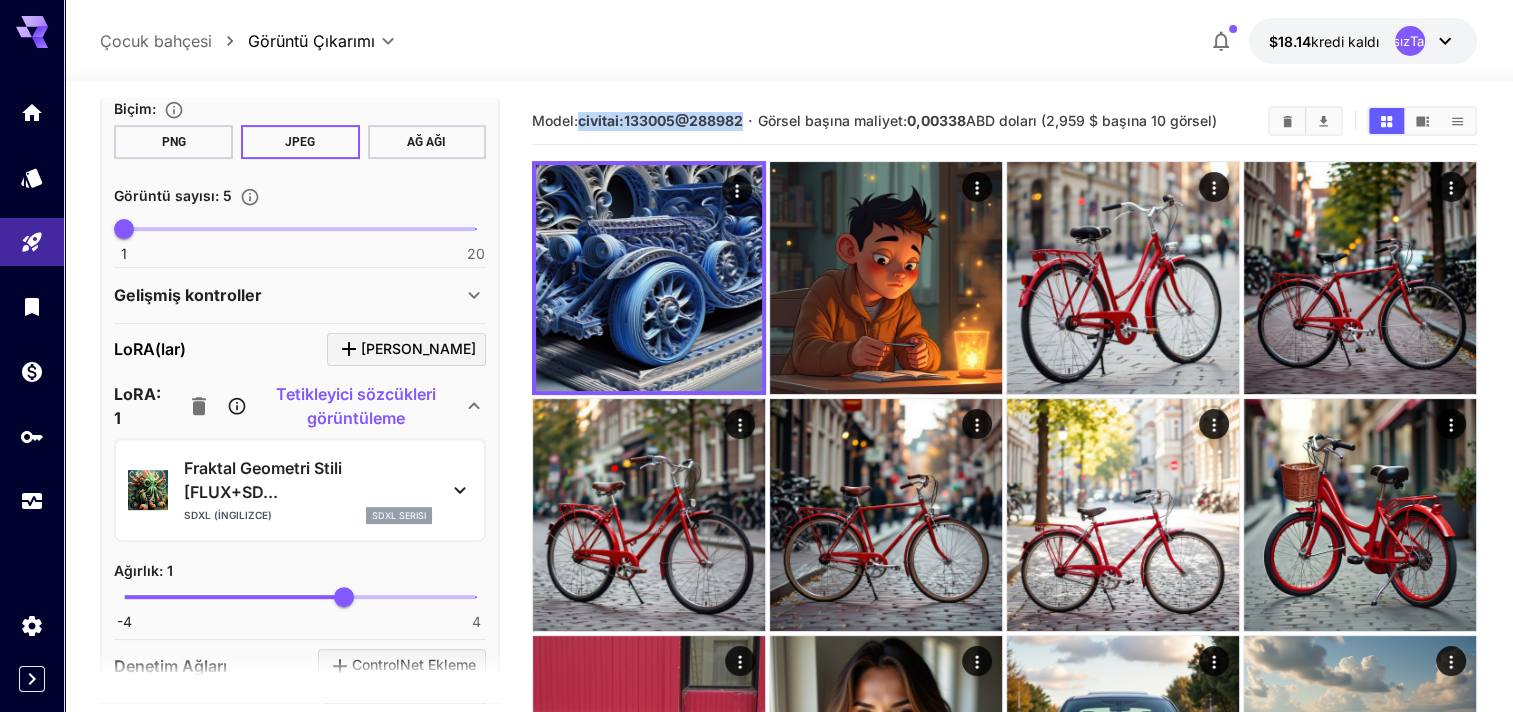 drag, startPoint x: 586, startPoint y: 121, endPoint x: 754, endPoint y: 128, distance: 168.14577 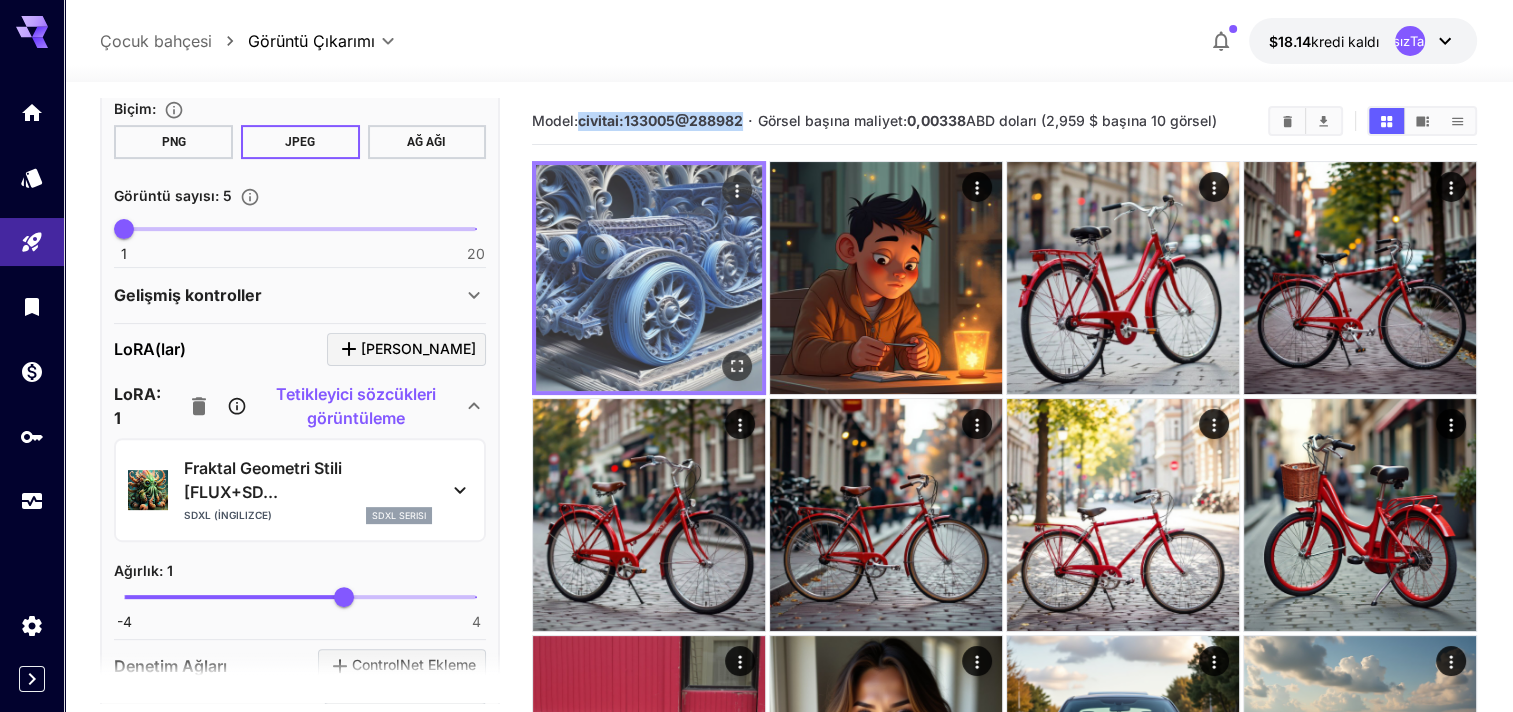 copy on "civitai:133005@288982" 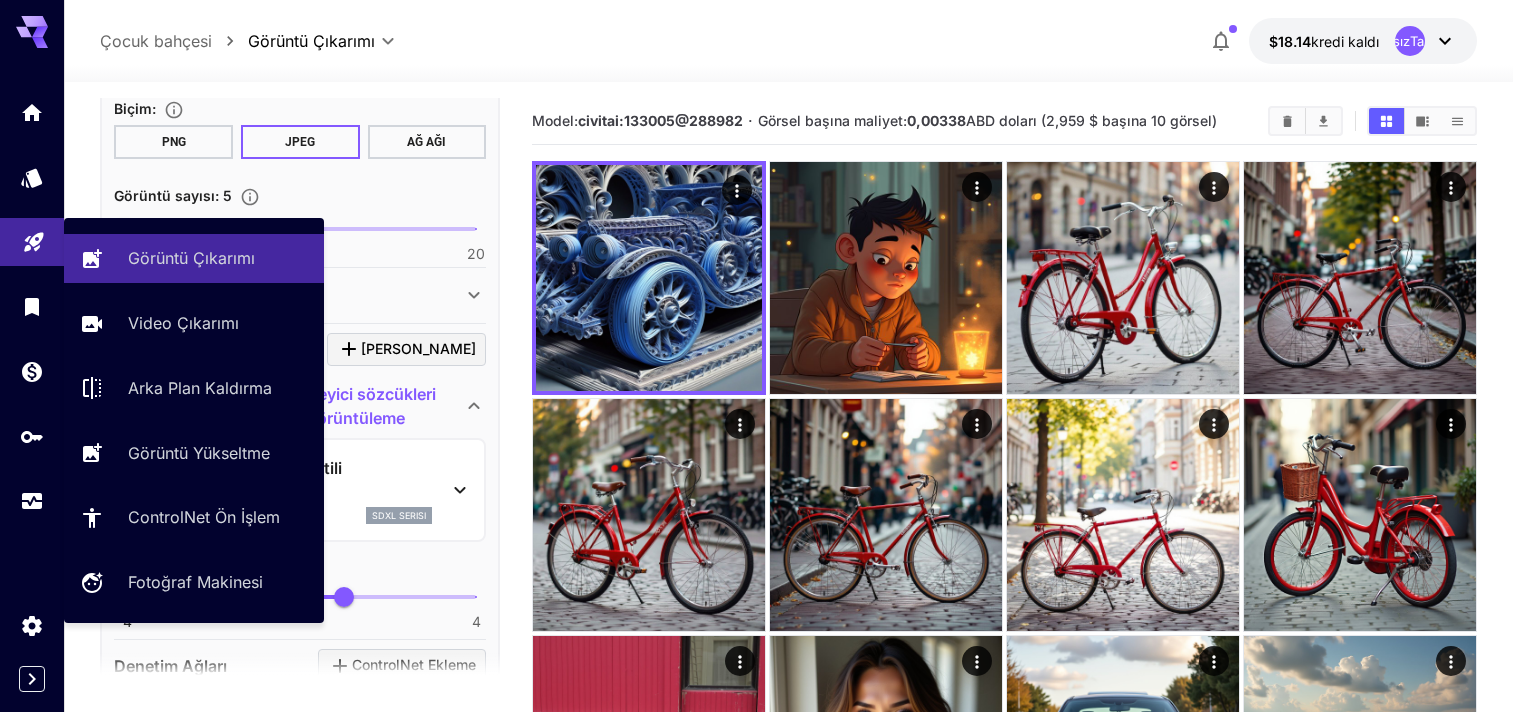 drag, startPoint x: 19, startPoint y: 212, endPoint x: 20, endPoint y: 228, distance: 16.03122 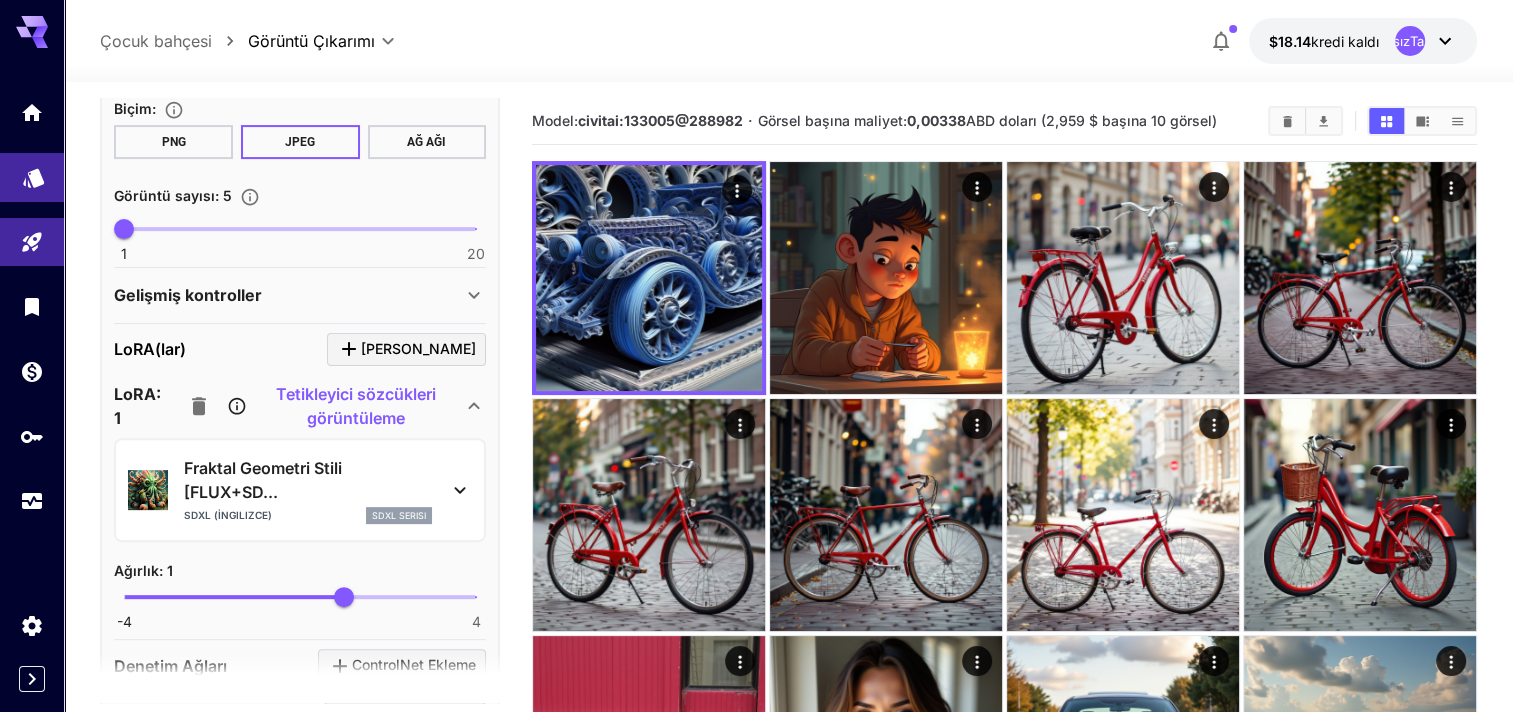 drag, startPoint x: 20, startPoint y: 228, endPoint x: 36, endPoint y: 181, distance: 49.648766 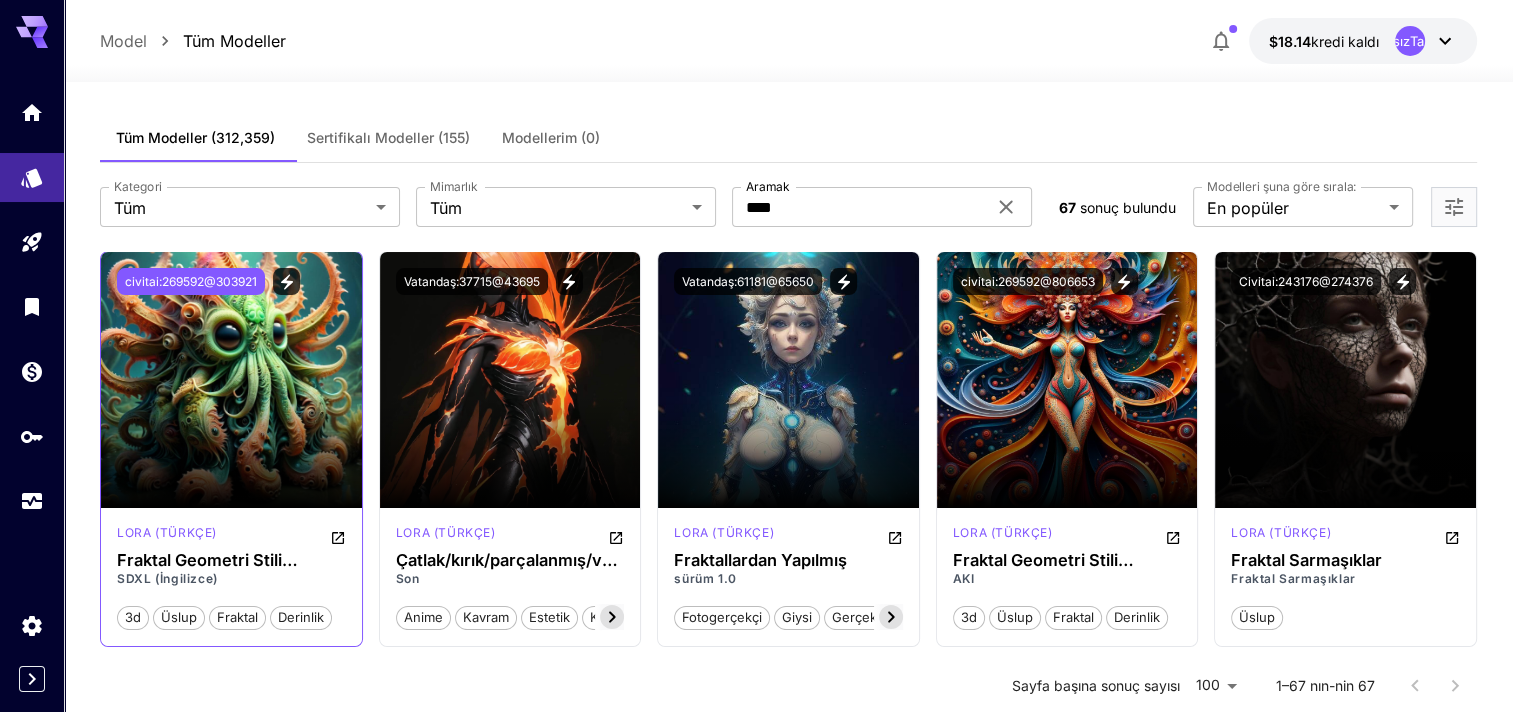 click on "civitai:269592@303921" at bounding box center [191, 281] 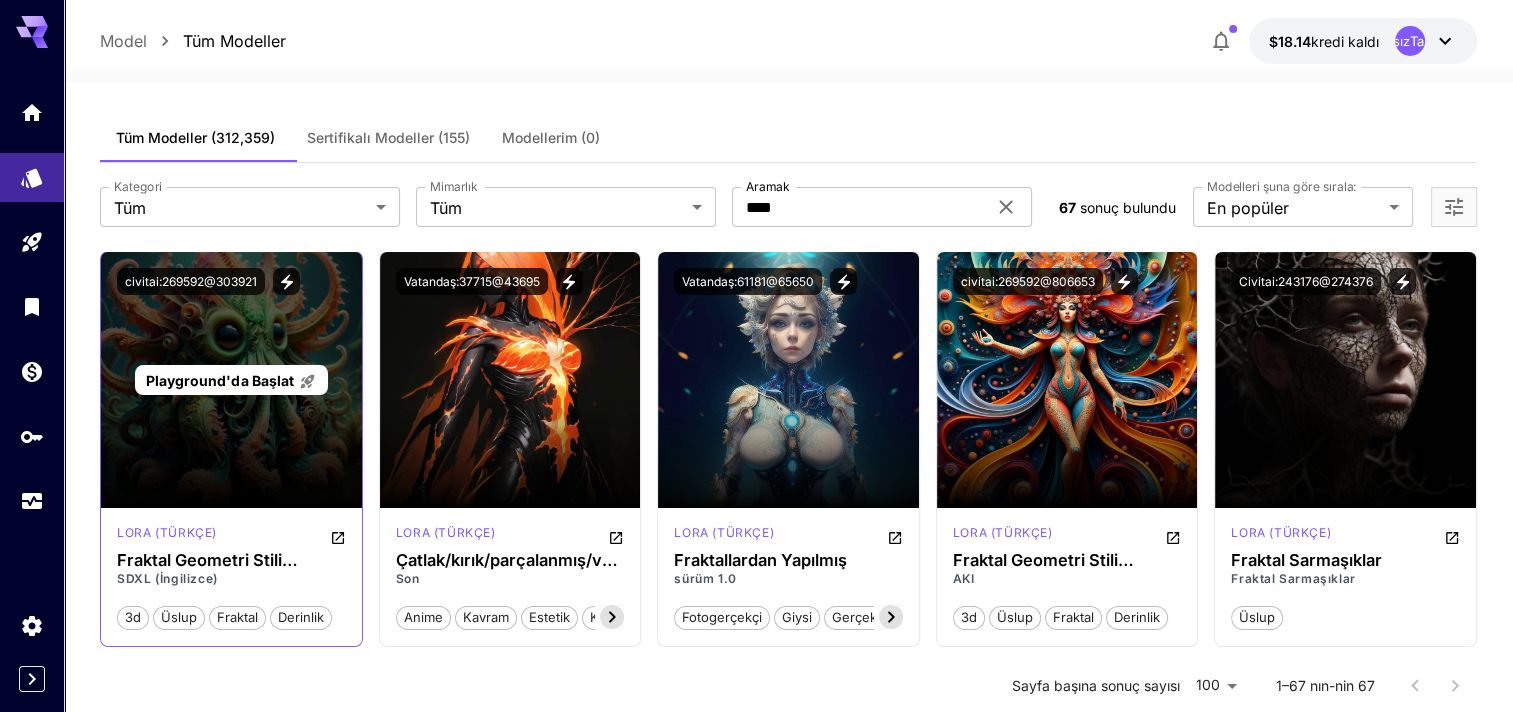 click on "Playground'da Başlat" at bounding box center (219, 380) 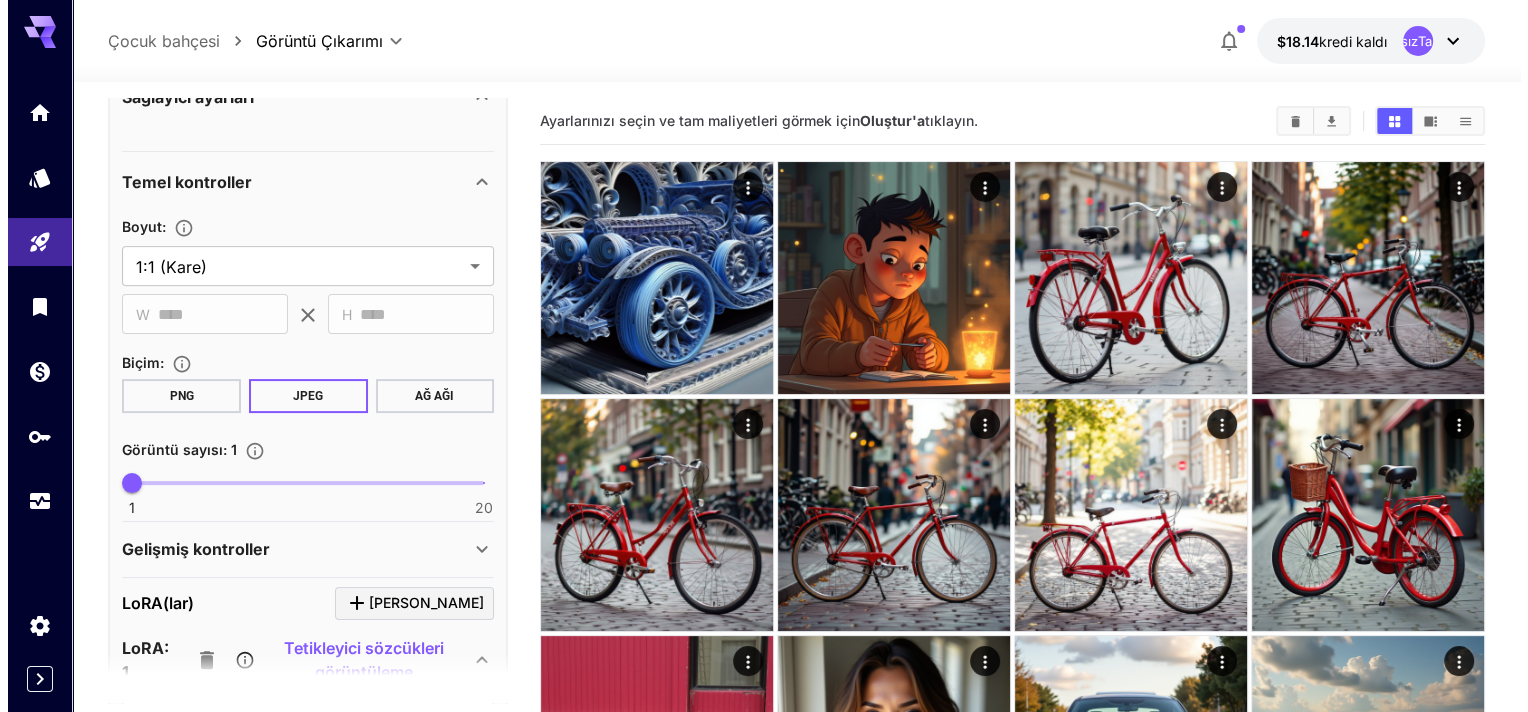 scroll, scrollTop: 600, scrollLeft: 0, axis: vertical 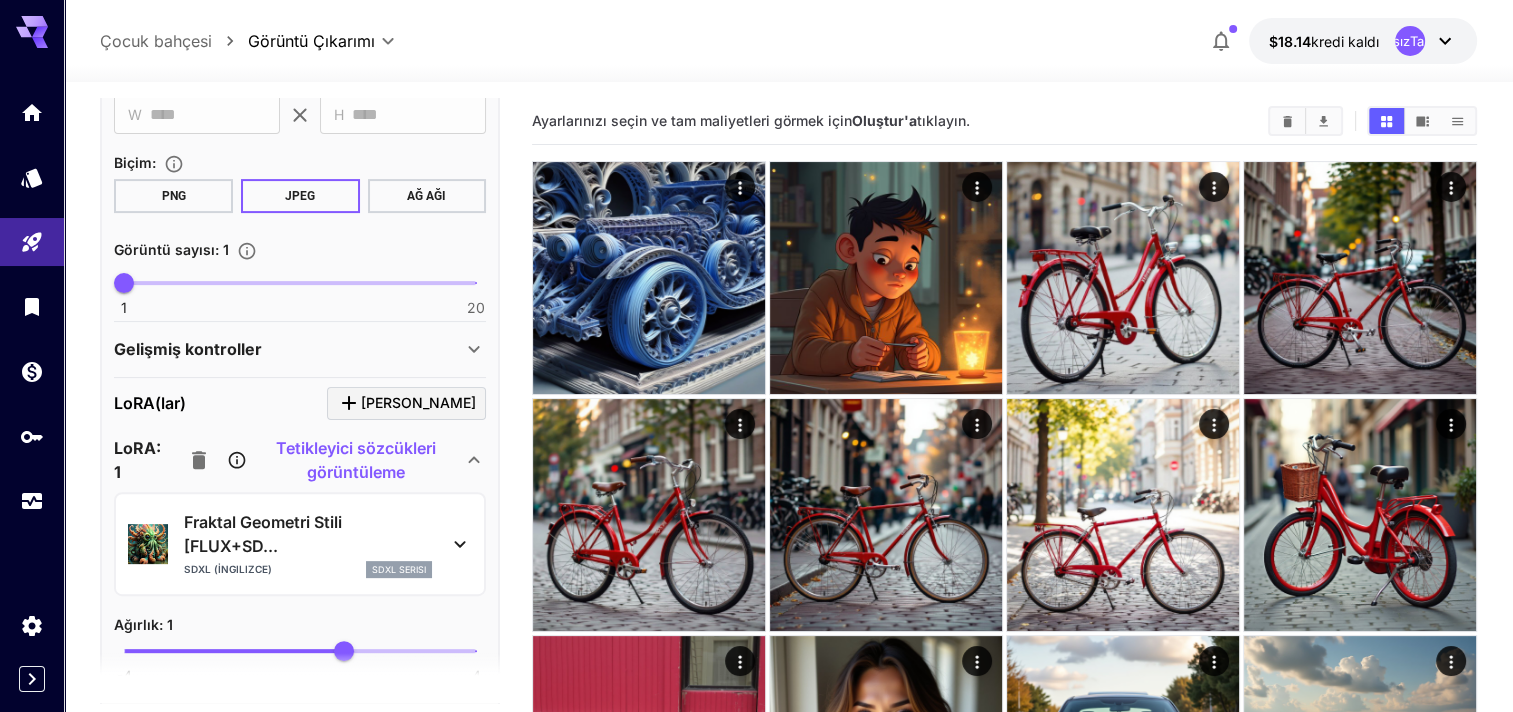 click on "Tetikleyici sözcükleri görüntüleme" at bounding box center [357, 460] 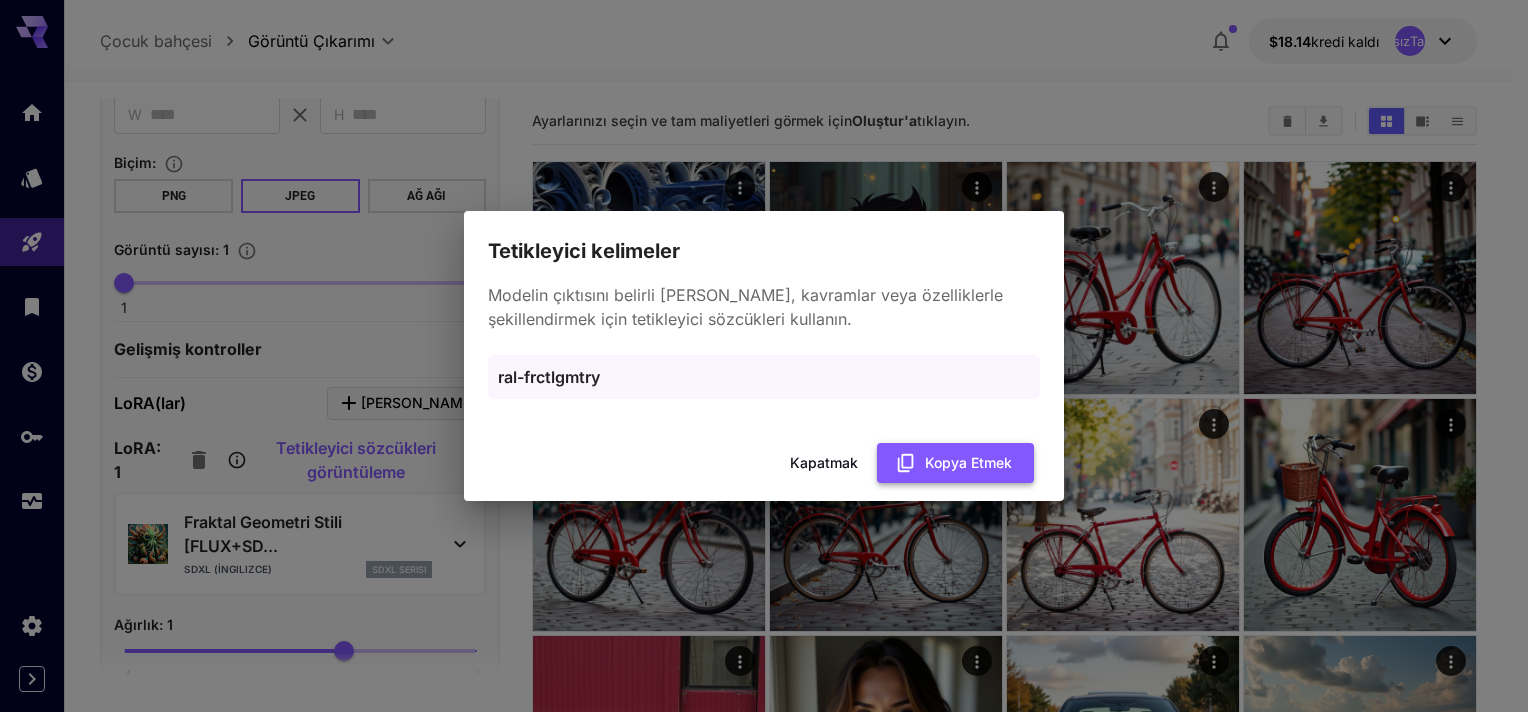 click on "Kopya etmek" at bounding box center [968, 463] 